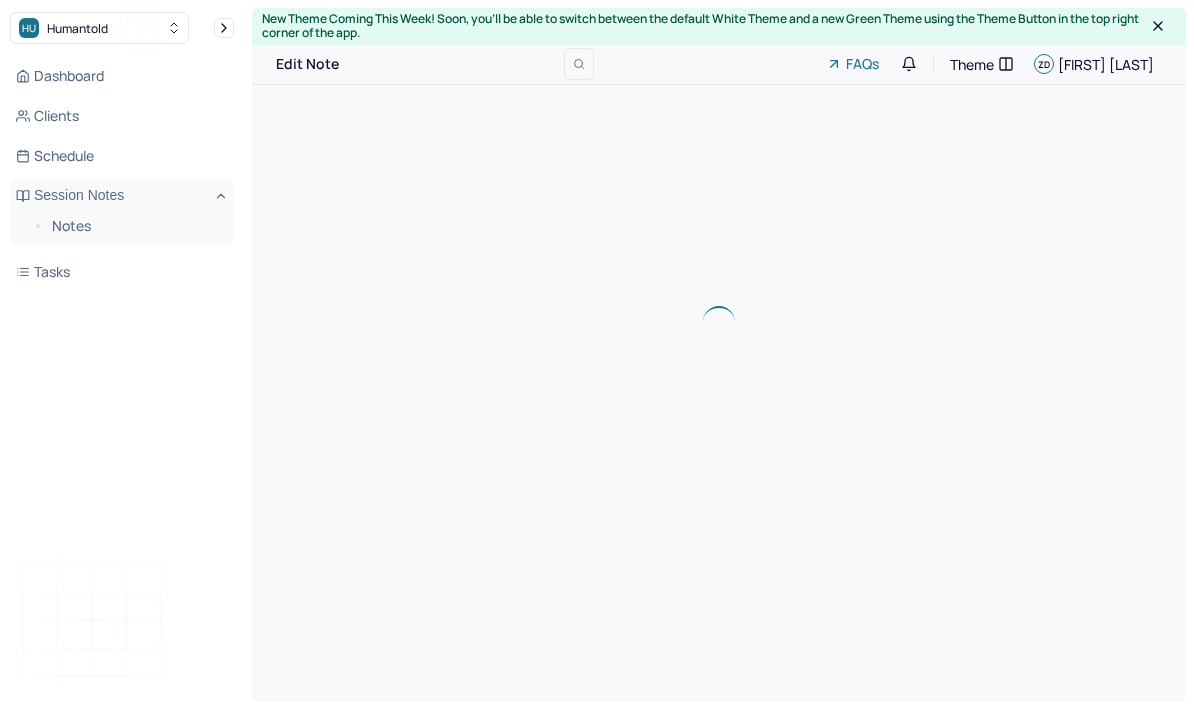 scroll, scrollTop: 0, scrollLeft: 0, axis: both 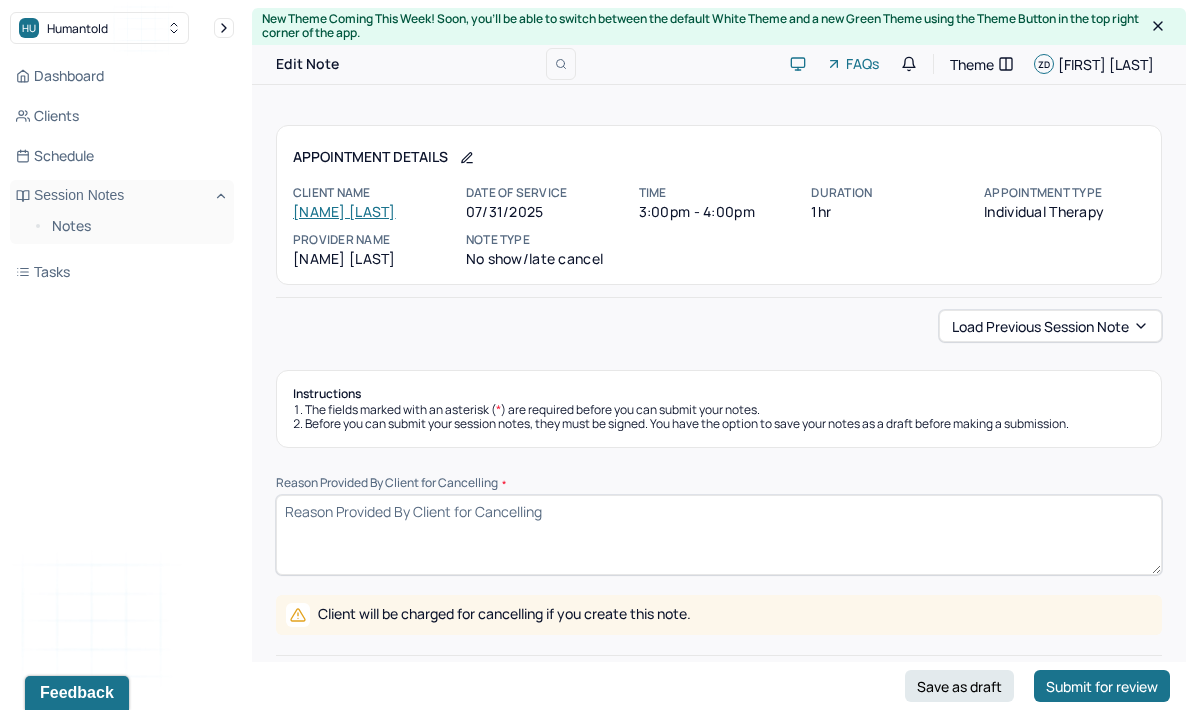 click on "Reason Provided By Client for Cancelling *" at bounding box center (719, 535) 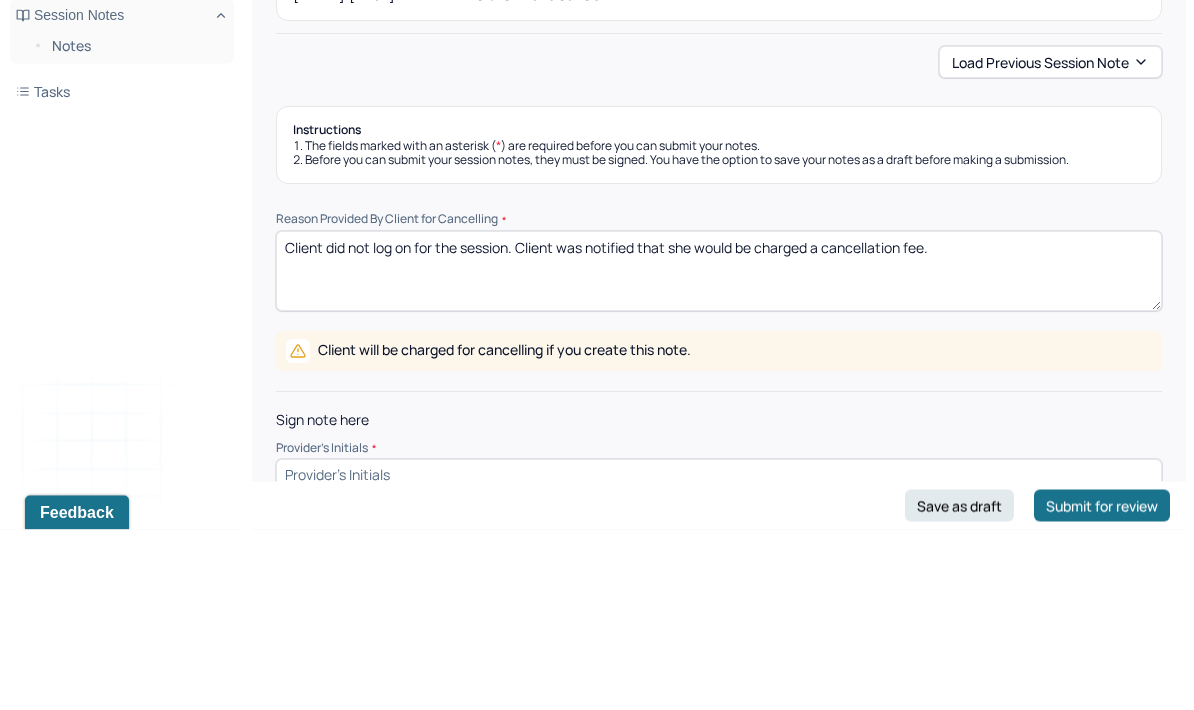 type on "Client did not log on for the session. Client was notified that she would be charged a cancellation fee." 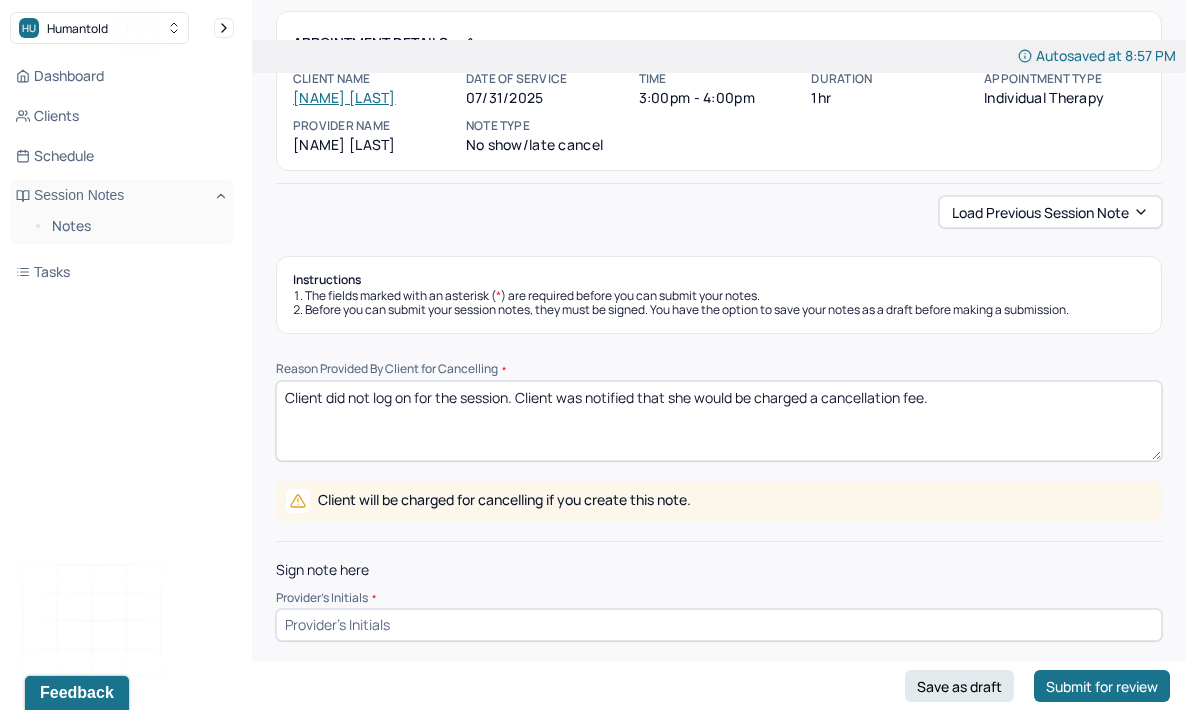 click at bounding box center (719, 625) 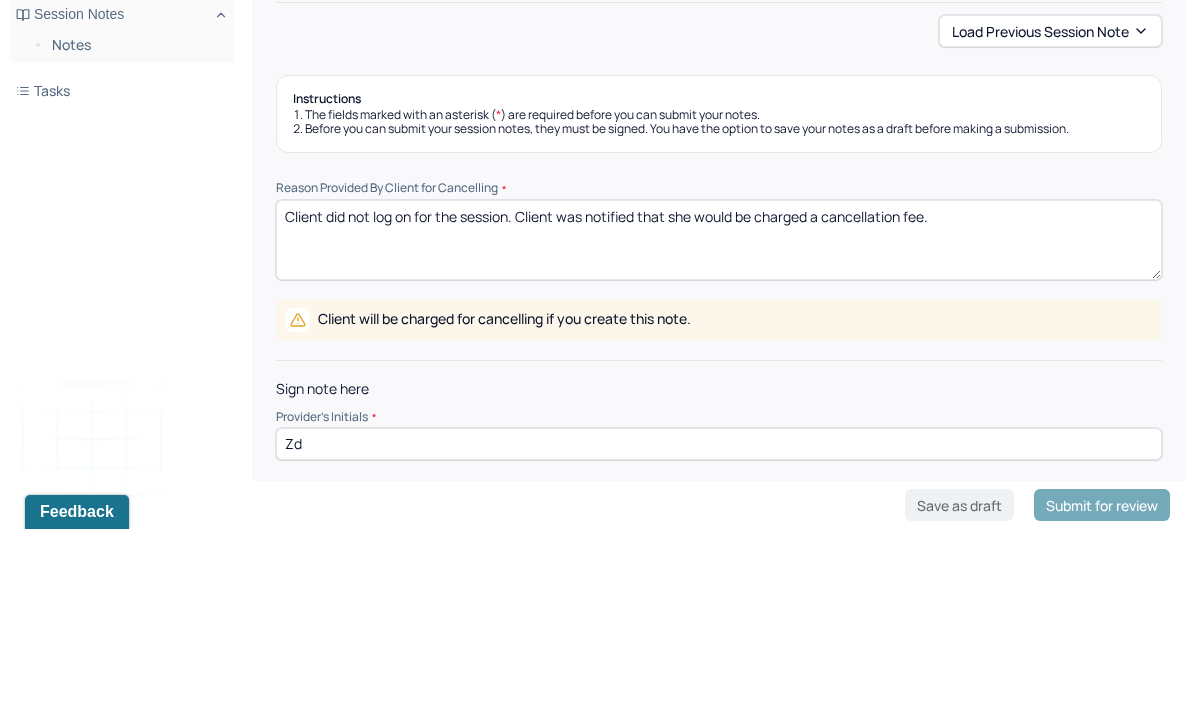 type on "Zd" 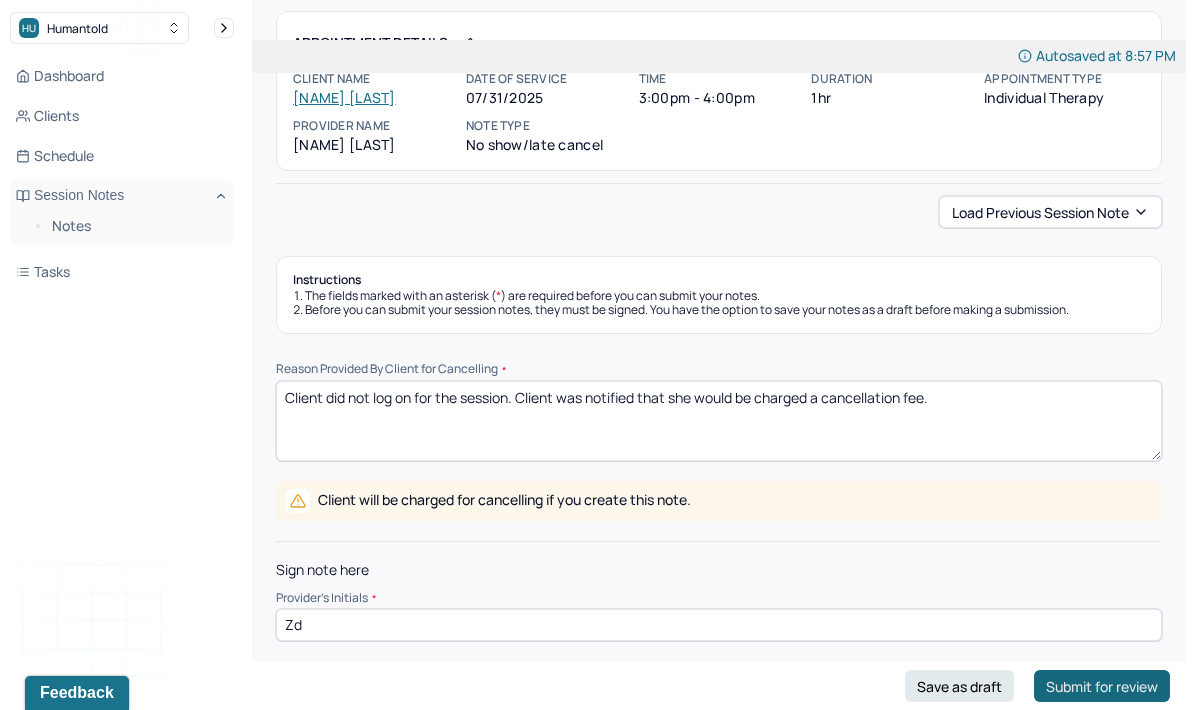 click on "Submit for review" at bounding box center (1102, 686) 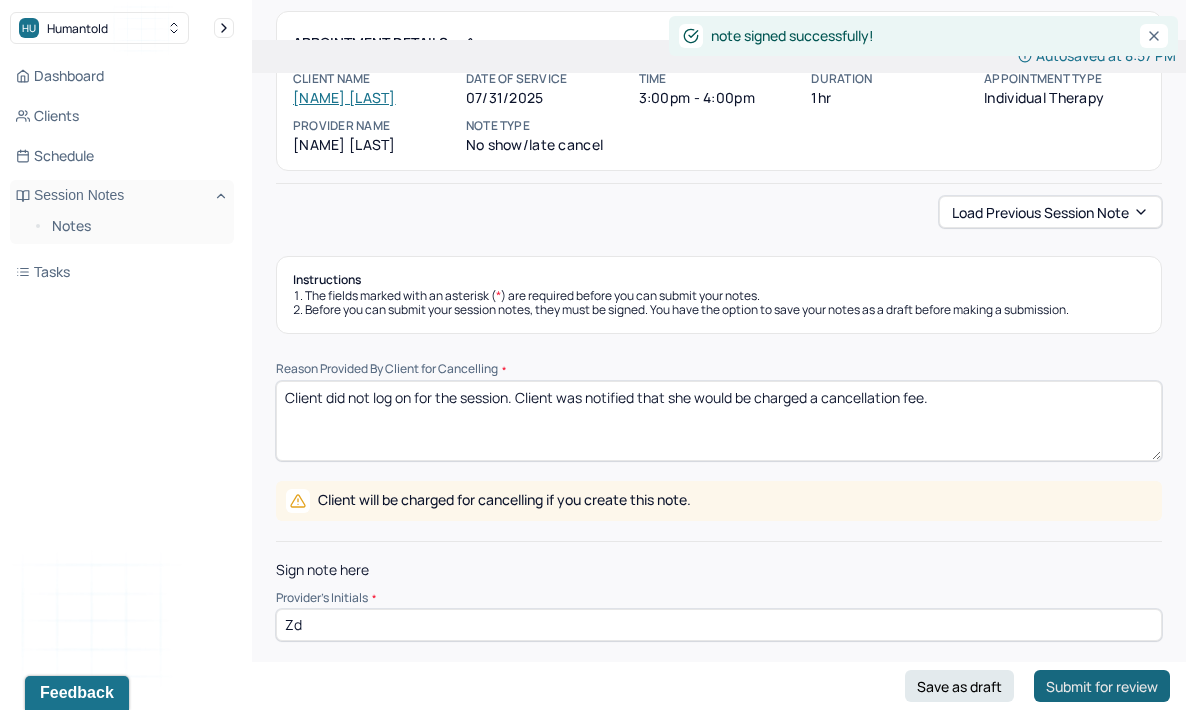 scroll, scrollTop: 0, scrollLeft: 0, axis: both 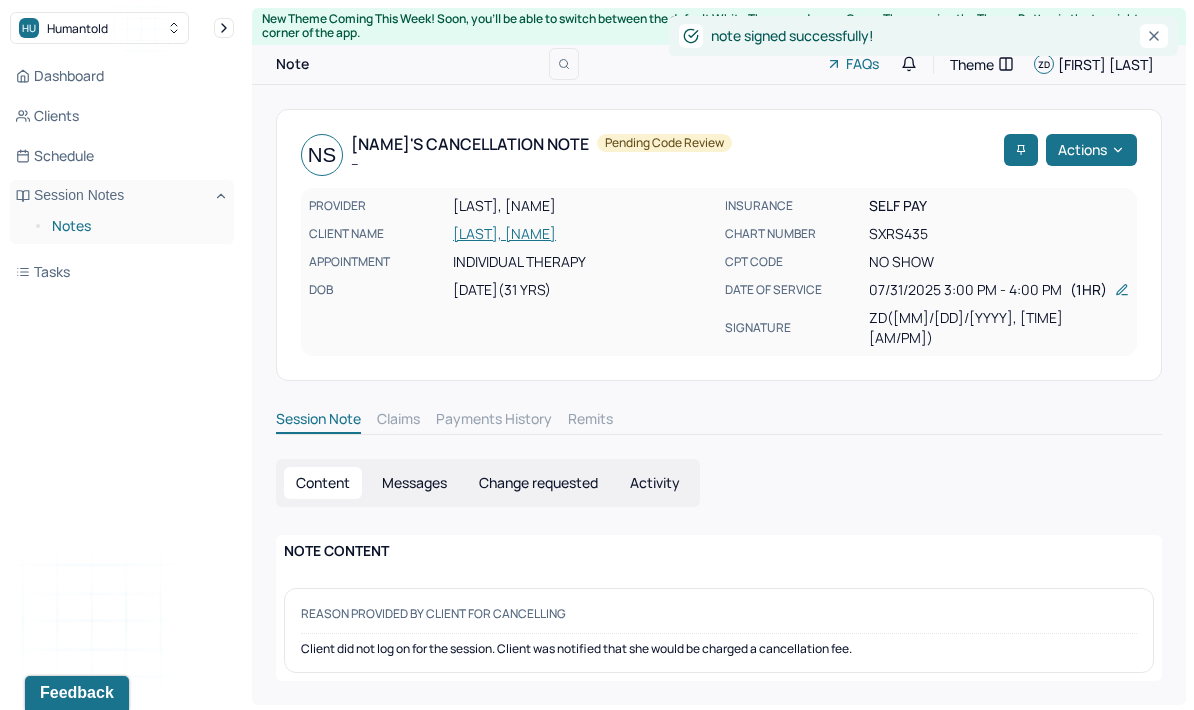 click on "Notes" at bounding box center [135, 226] 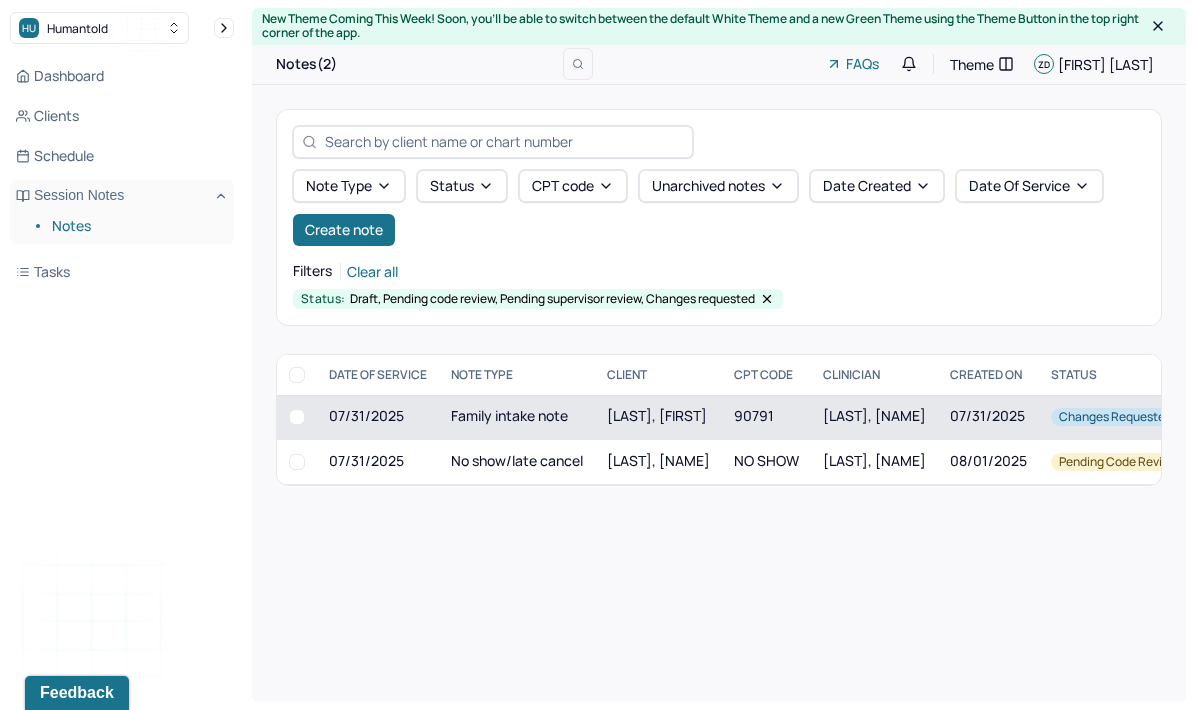 click on "Family intake note" at bounding box center (517, 417) 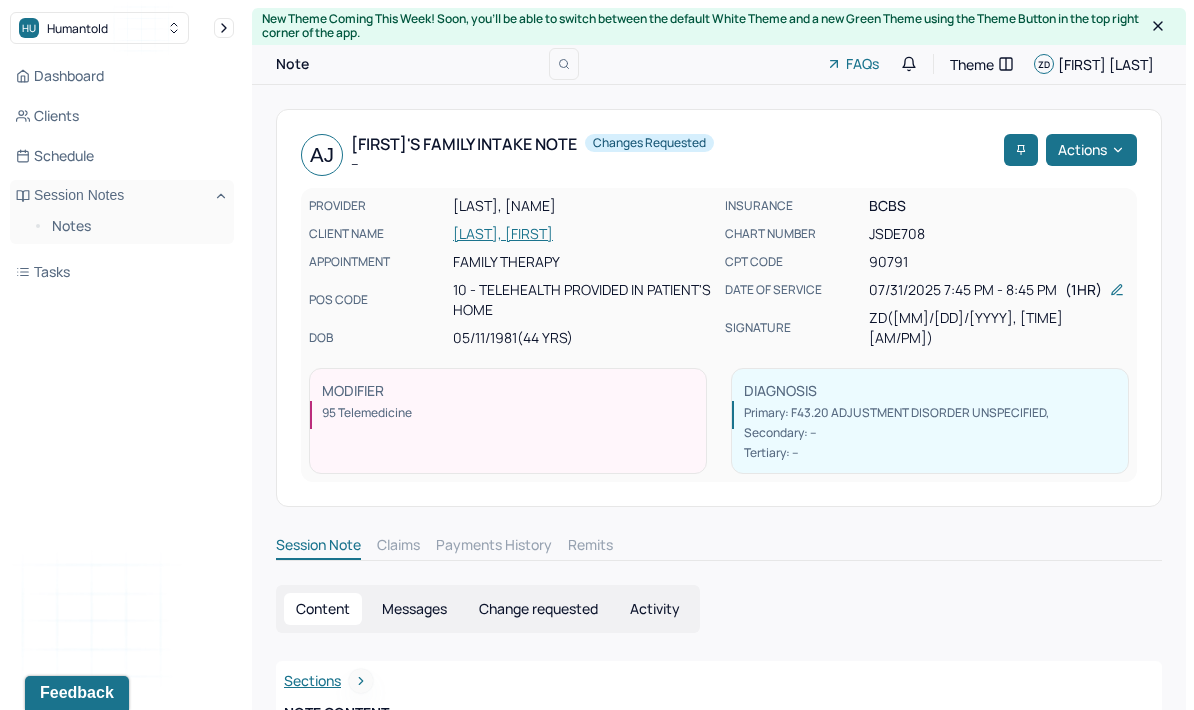 click on "Change requested" at bounding box center (538, 609) 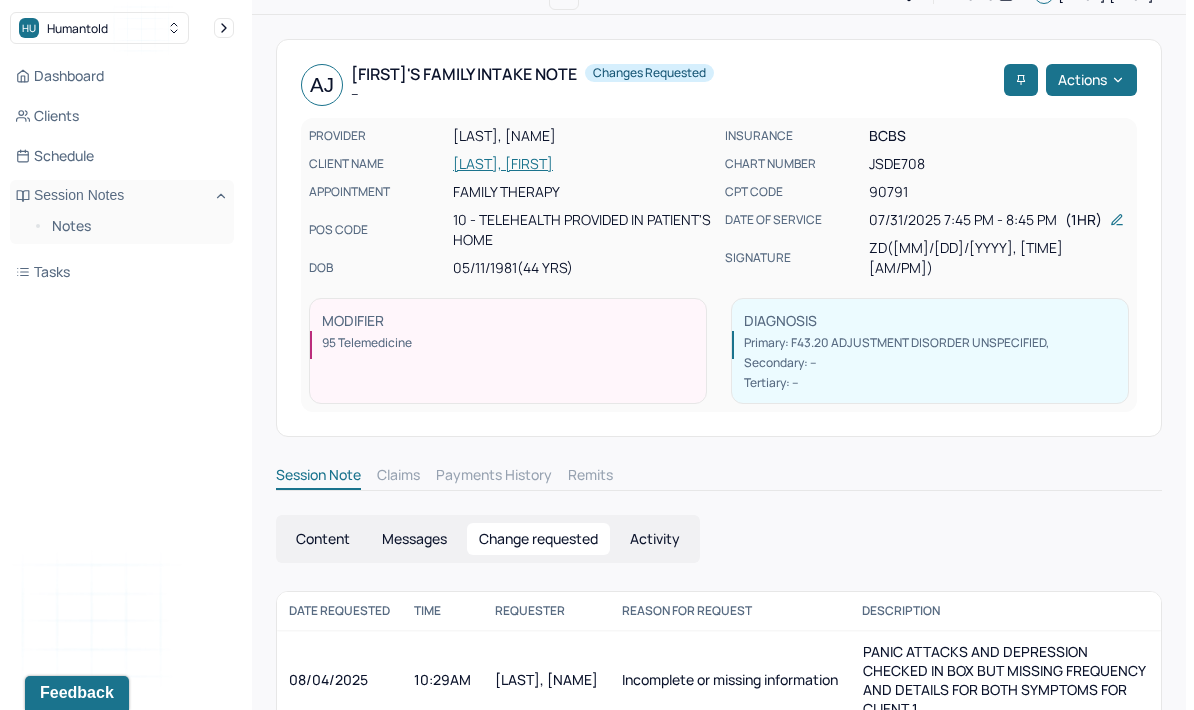 scroll, scrollTop: 125, scrollLeft: 0, axis: vertical 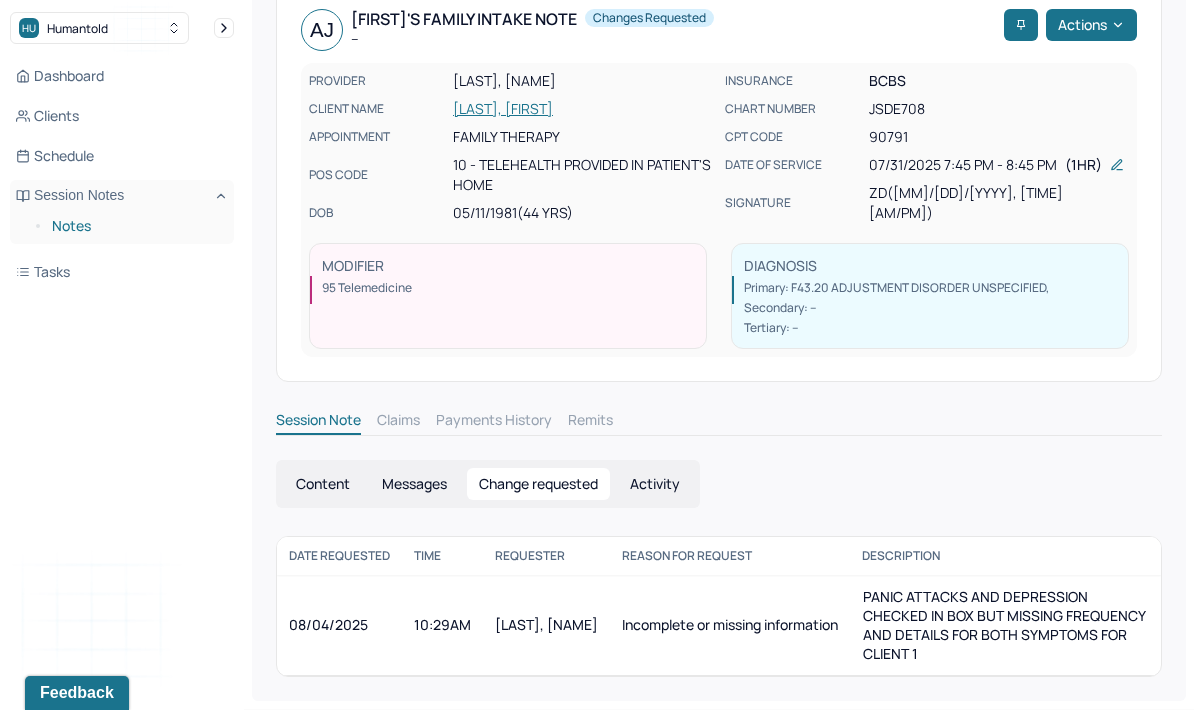 click on "Notes" at bounding box center [135, 226] 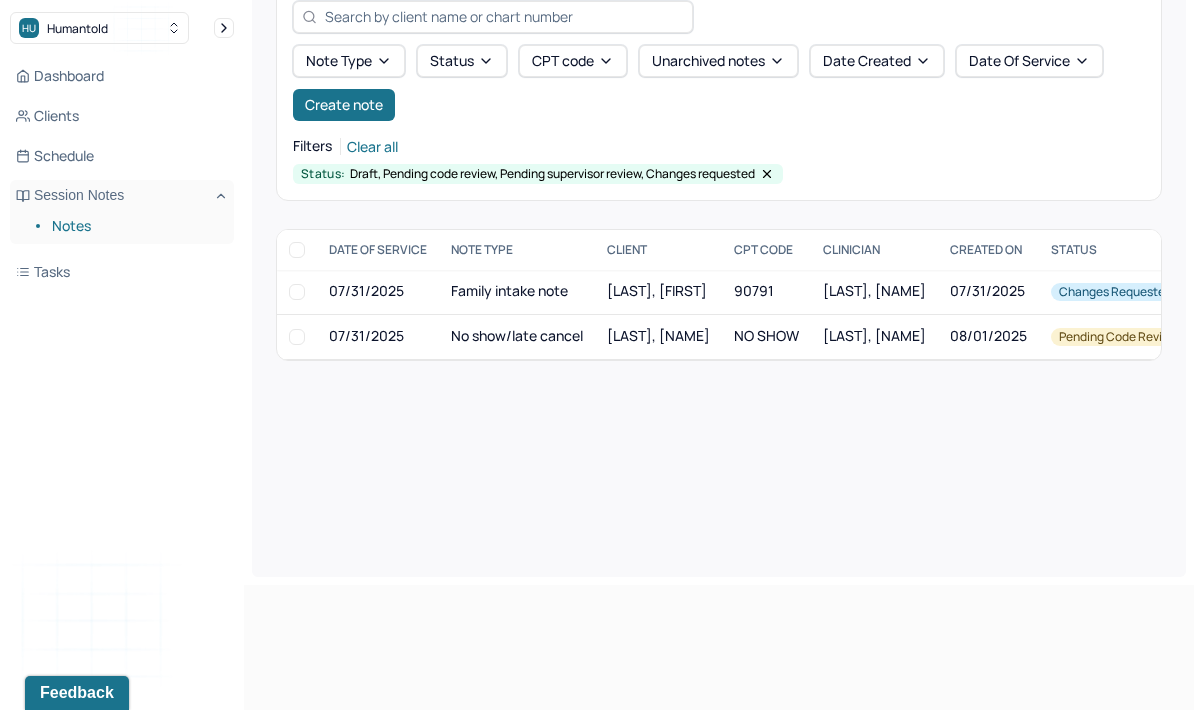 scroll, scrollTop: 0, scrollLeft: 0, axis: both 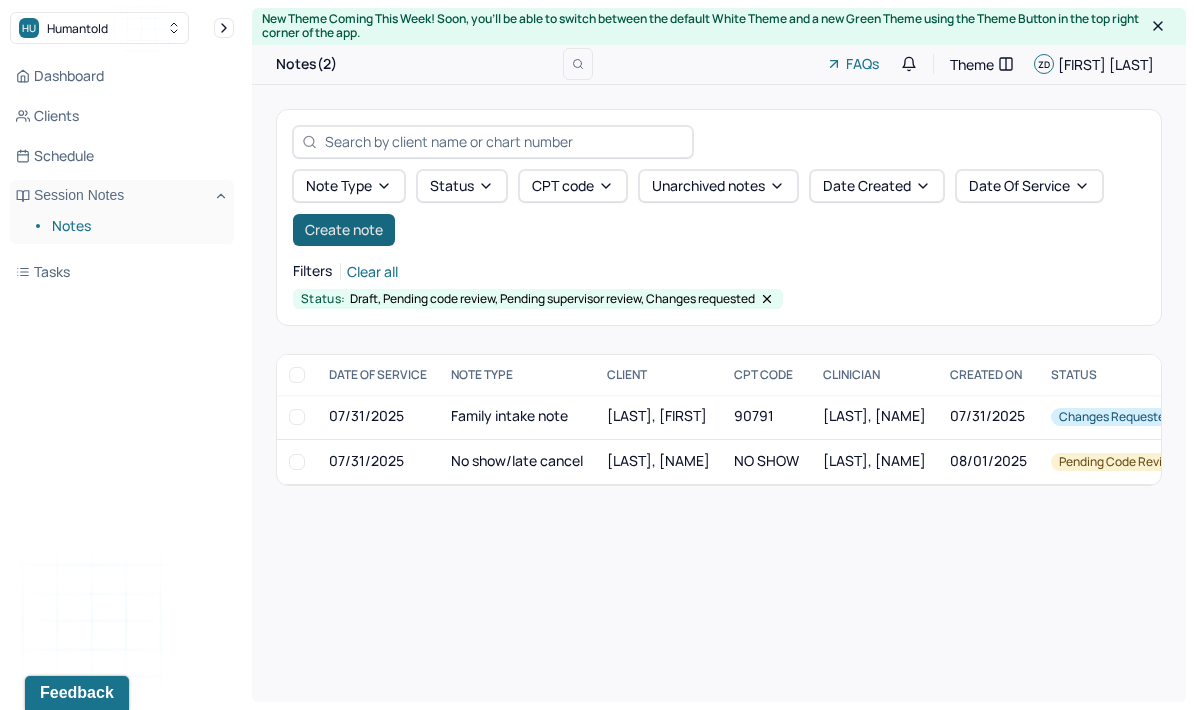 click on "Create note" at bounding box center [344, 230] 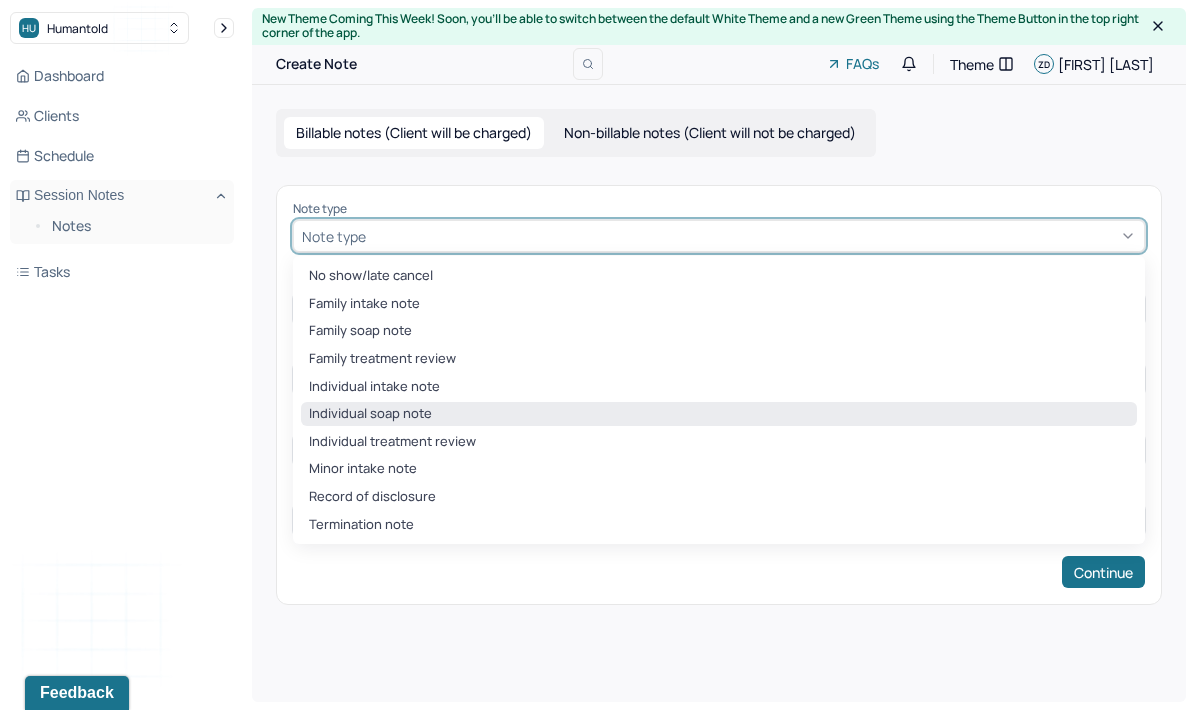 click on "Individual soap note" at bounding box center [719, 414] 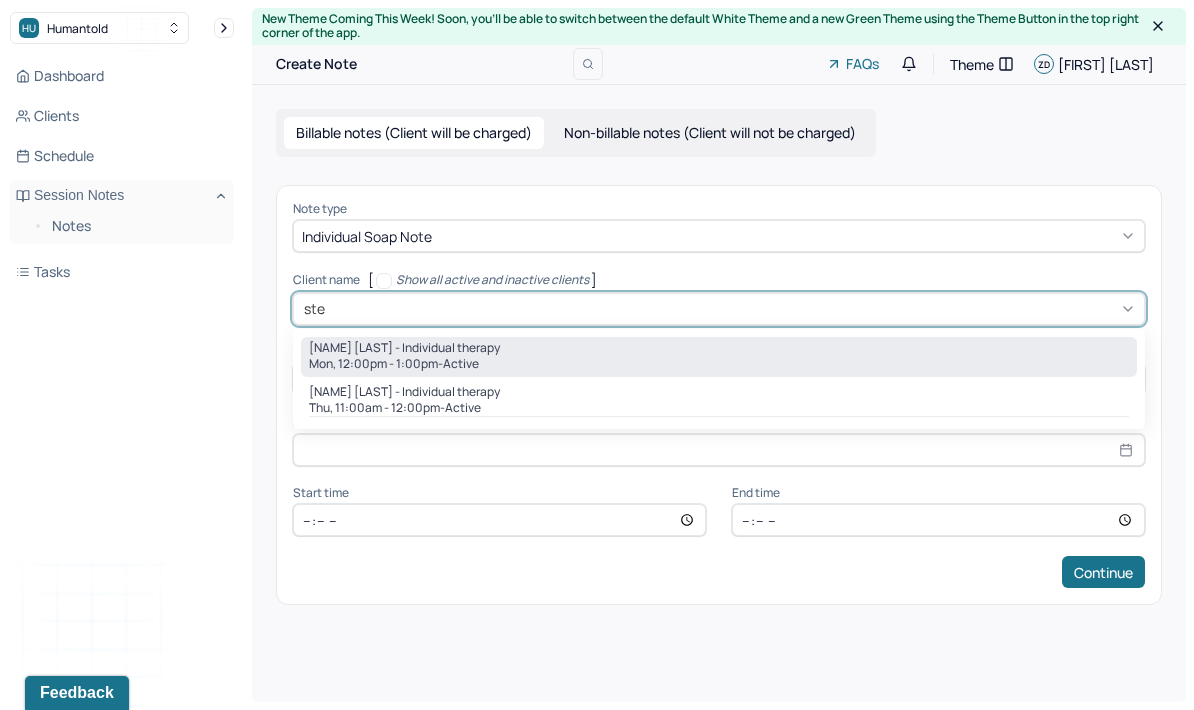 click on "[NAME] [LAST] - Individual therapy" at bounding box center [719, 348] 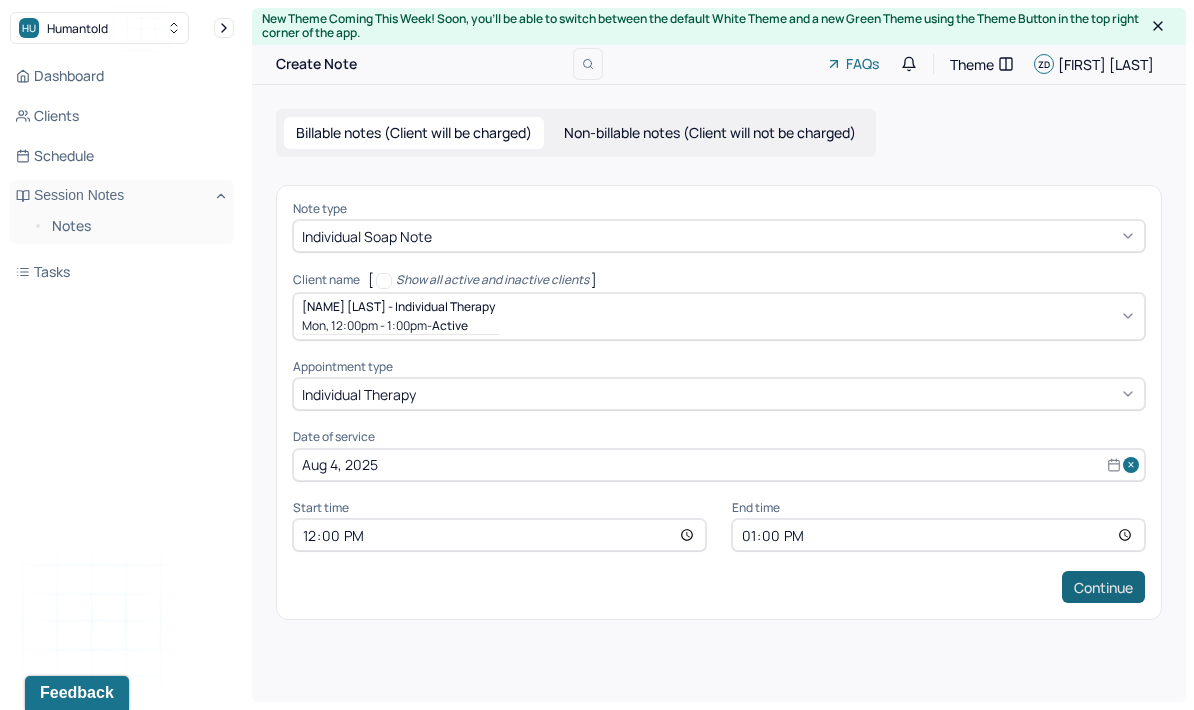 click on "Continue" at bounding box center (1103, 587) 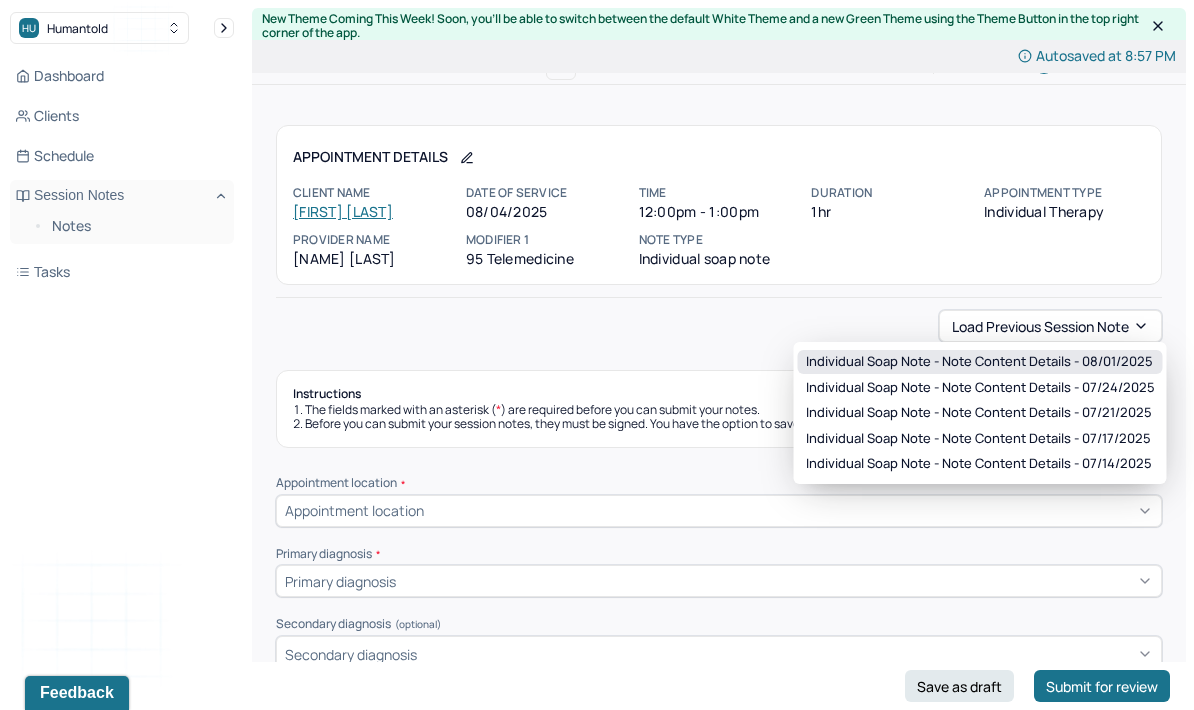 click on "Individual soap note   - Note content Details -   [MM]/[DD]/[YYYY]" at bounding box center (980, 362) 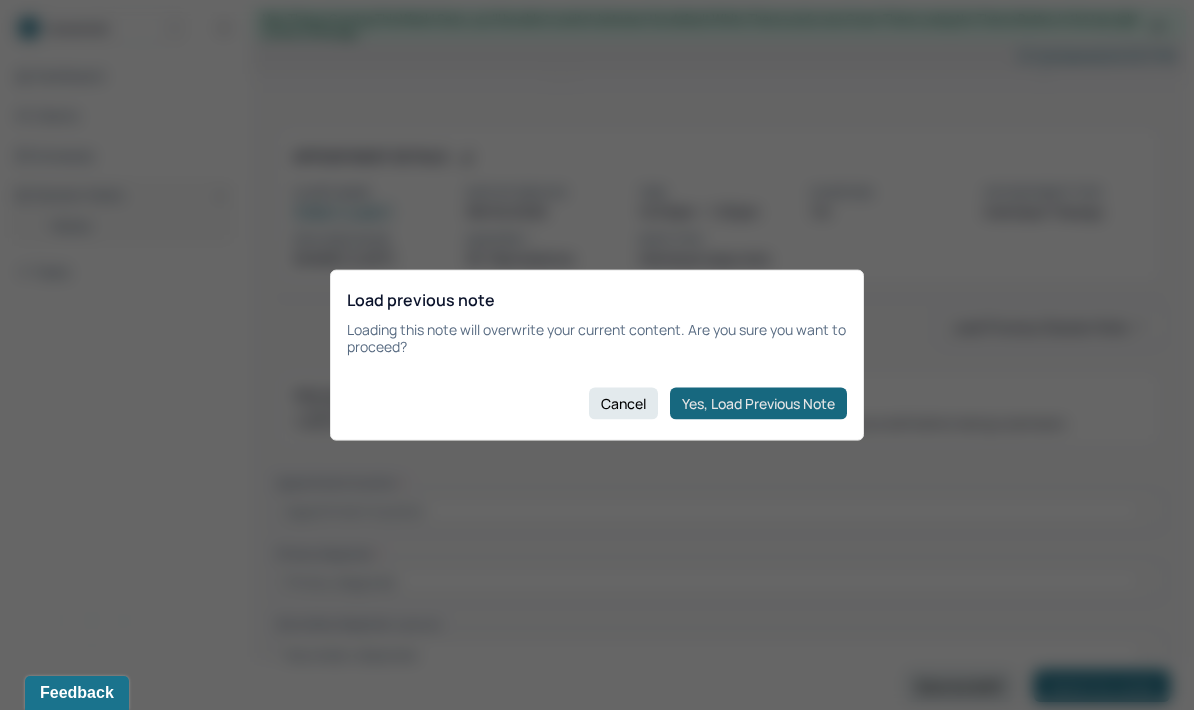 click on "Yes, Load Previous Note" at bounding box center (758, 403) 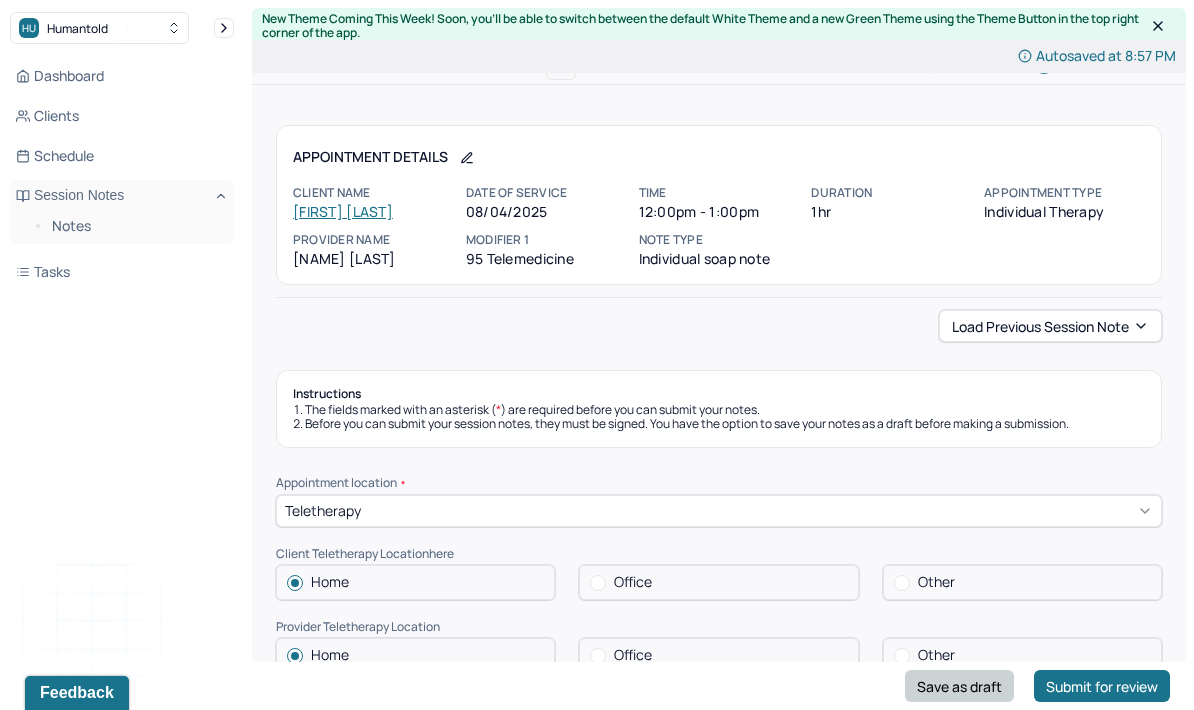 click on "Save as draft" at bounding box center [959, 686] 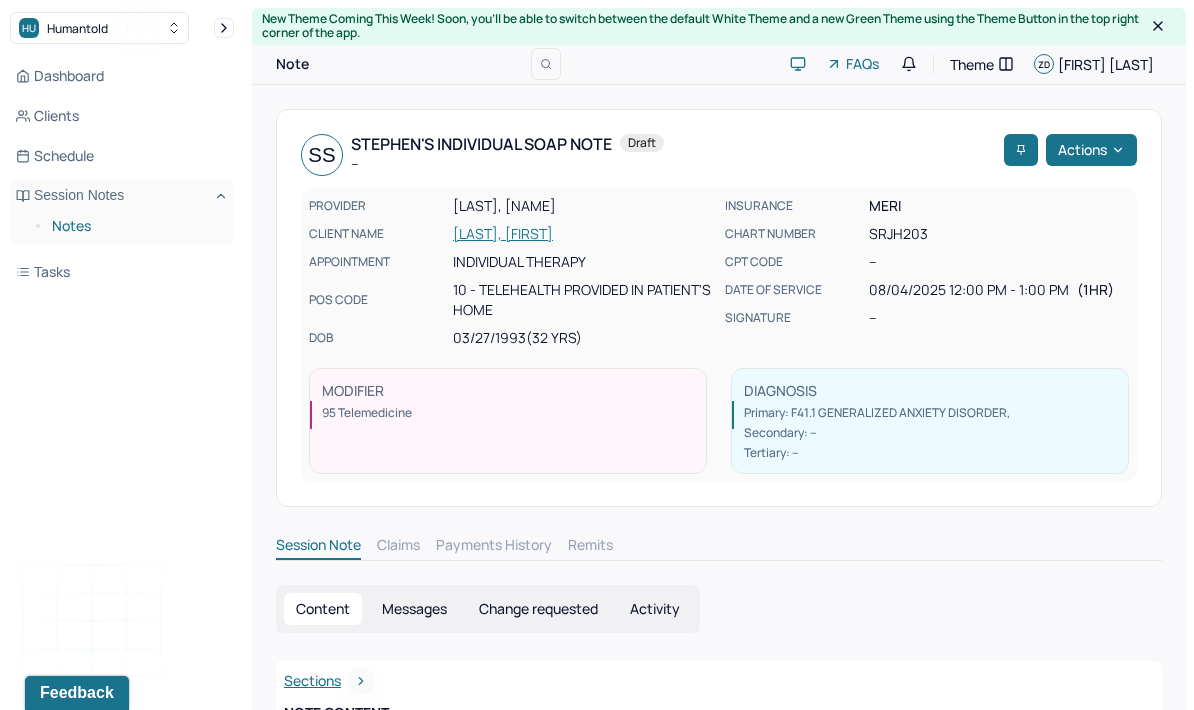click on "Notes" at bounding box center [135, 226] 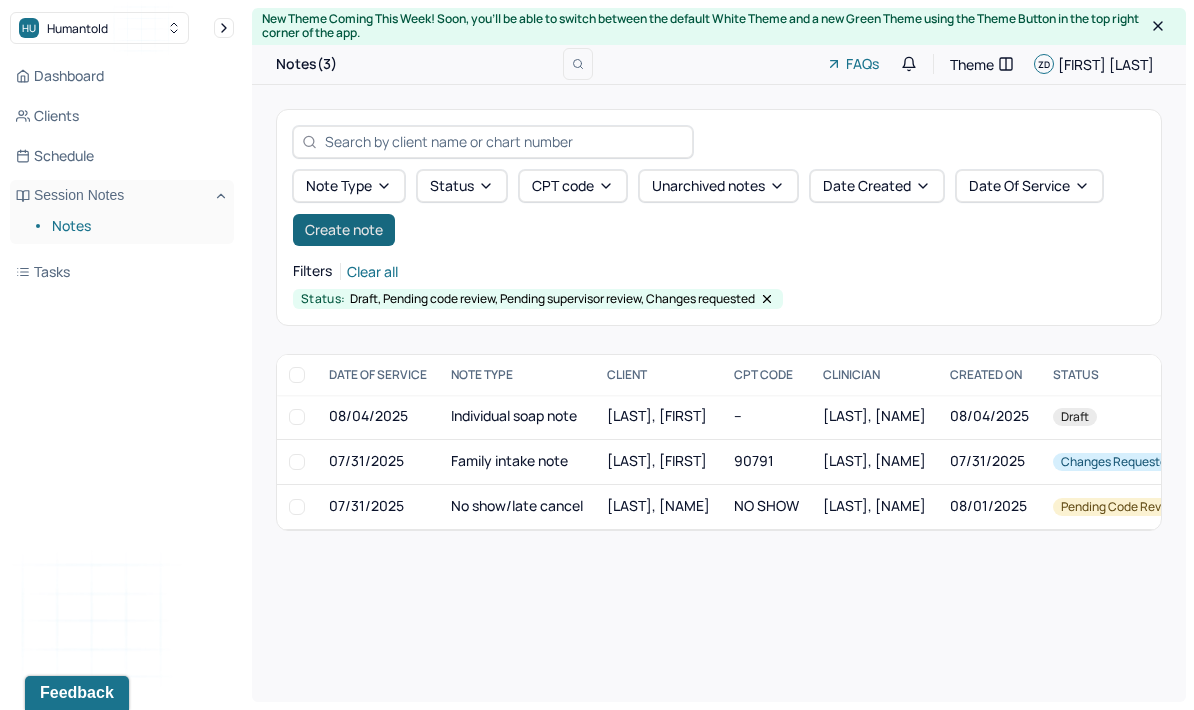 click on "Create note" at bounding box center [344, 230] 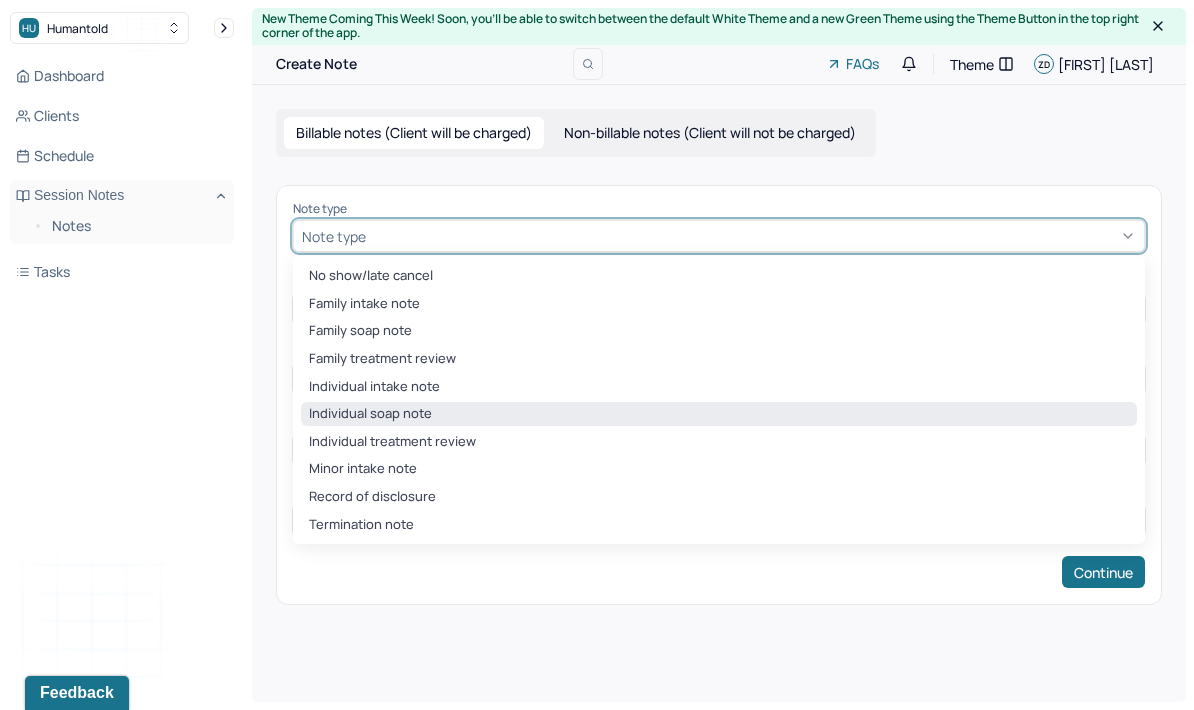 click on "Individual soap note" at bounding box center [719, 414] 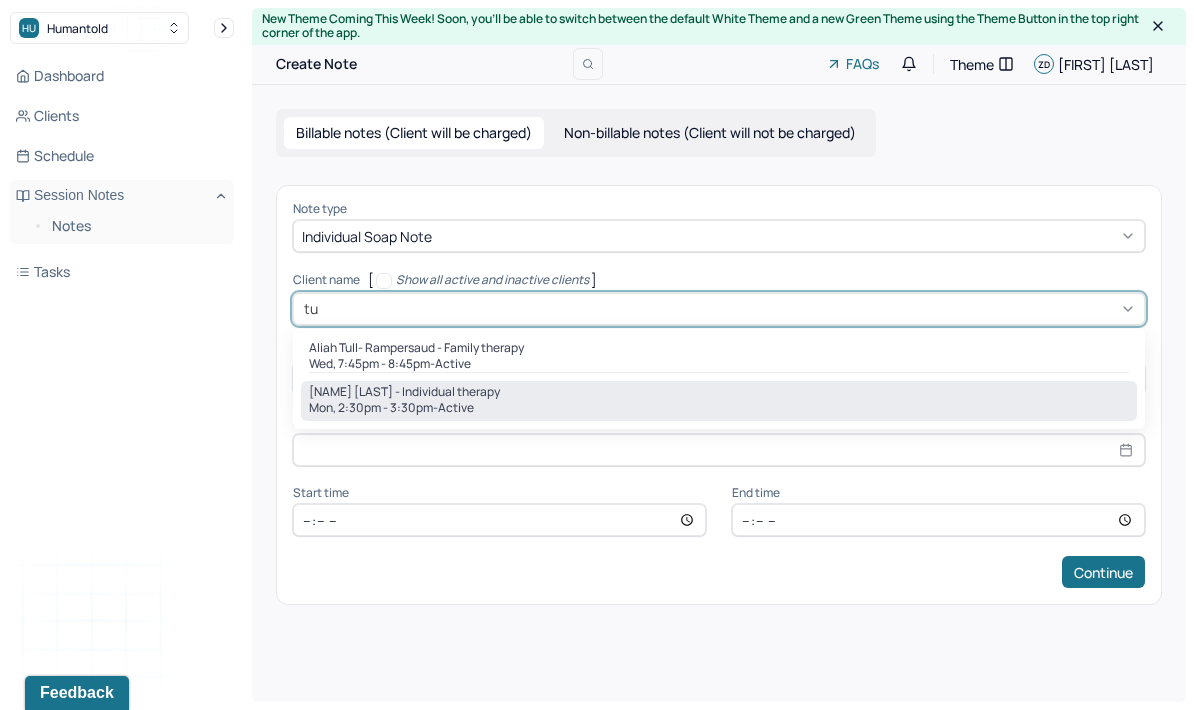 click on "[NAME] [LAST] - Individual therapy" at bounding box center (404, 392) 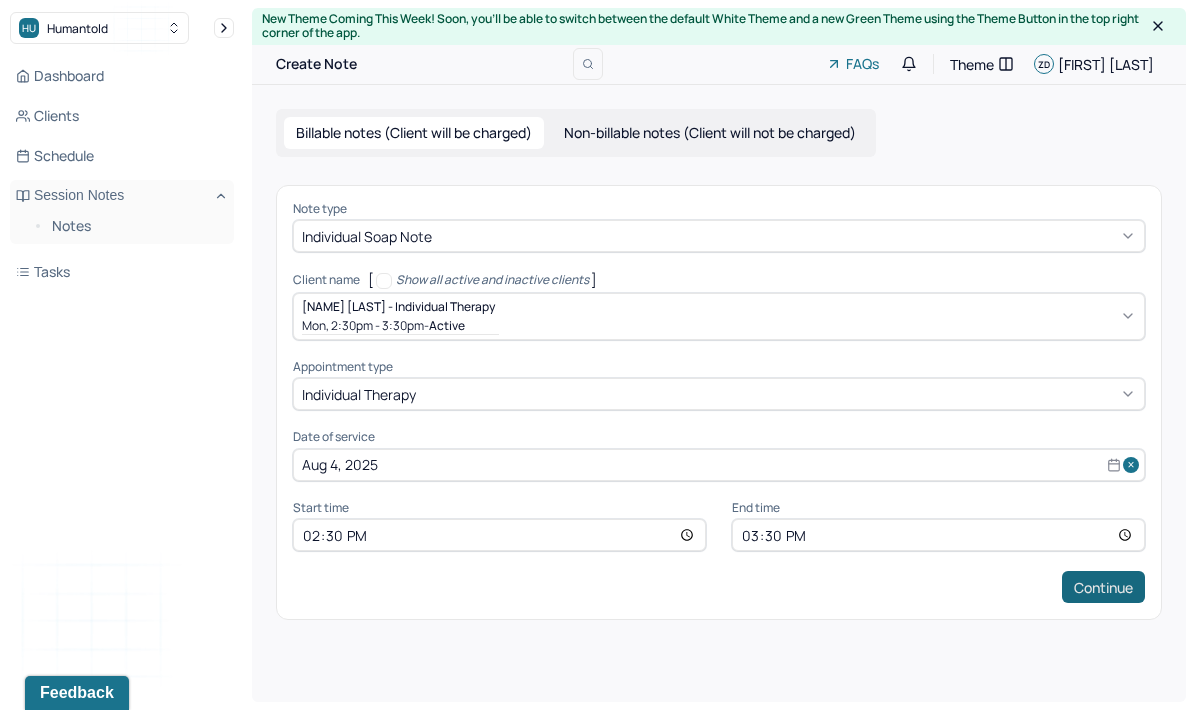click on "Continue" at bounding box center (1103, 587) 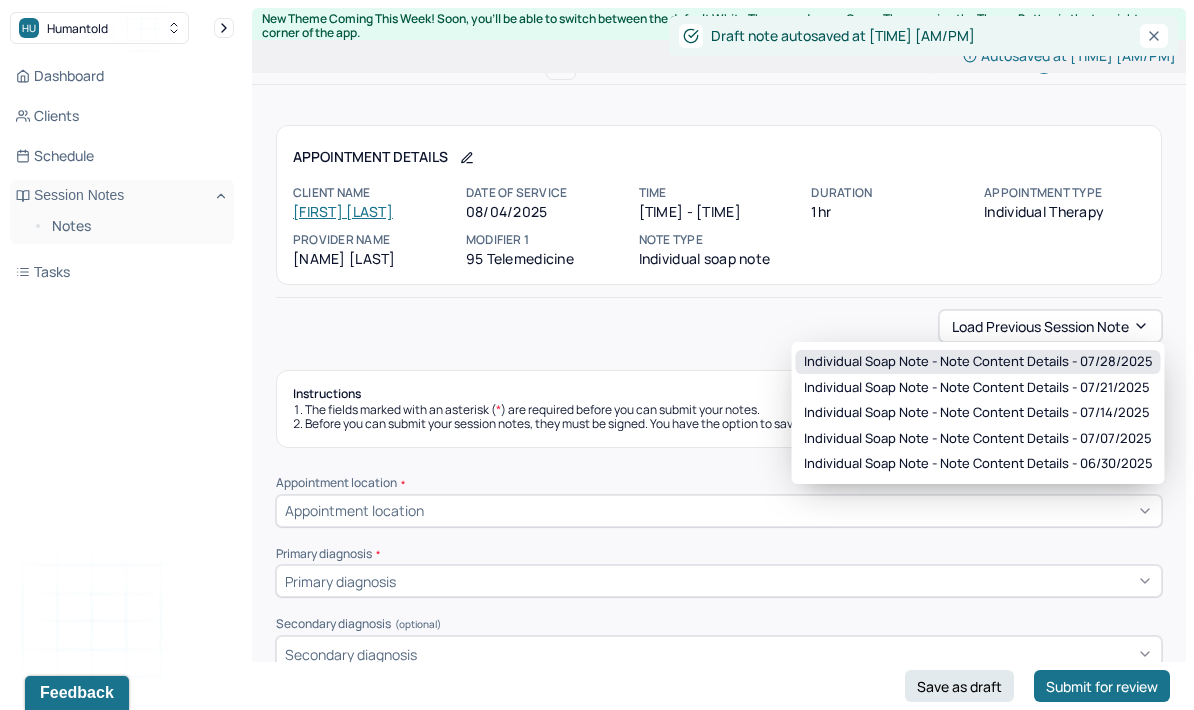 click on "Individual soap note   - Note content Details -   07/28/2025" at bounding box center (978, 362) 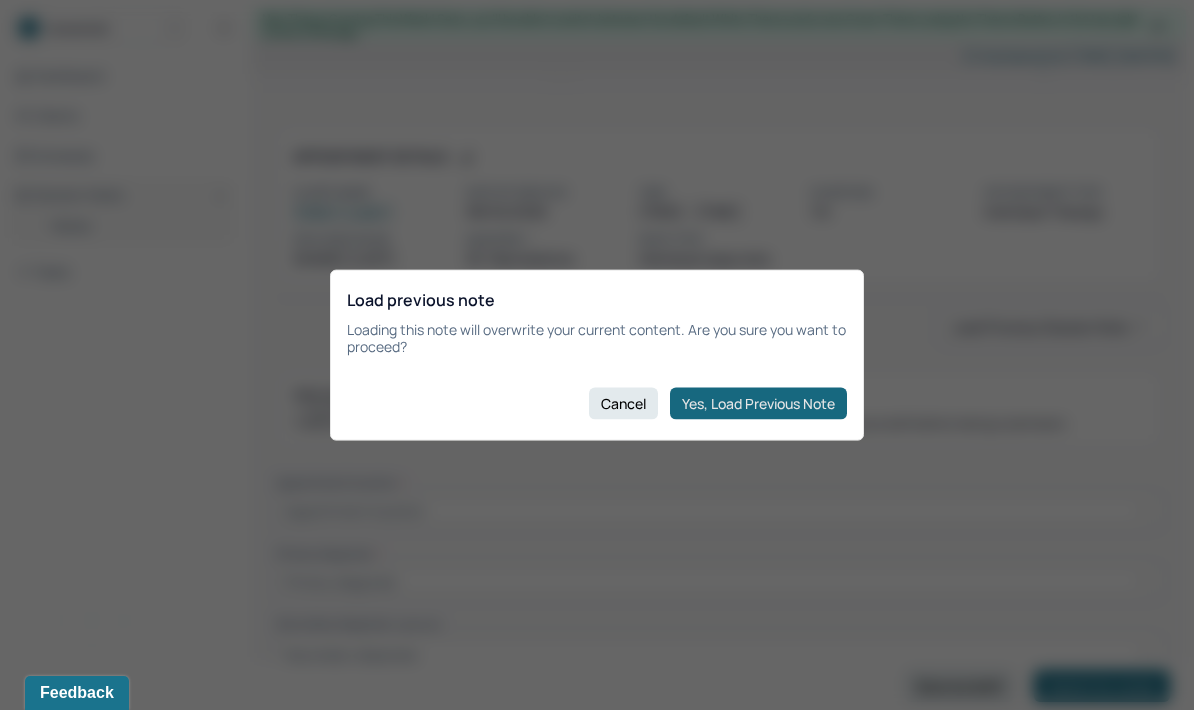 click on "Yes, Load Previous Note" at bounding box center (758, 403) 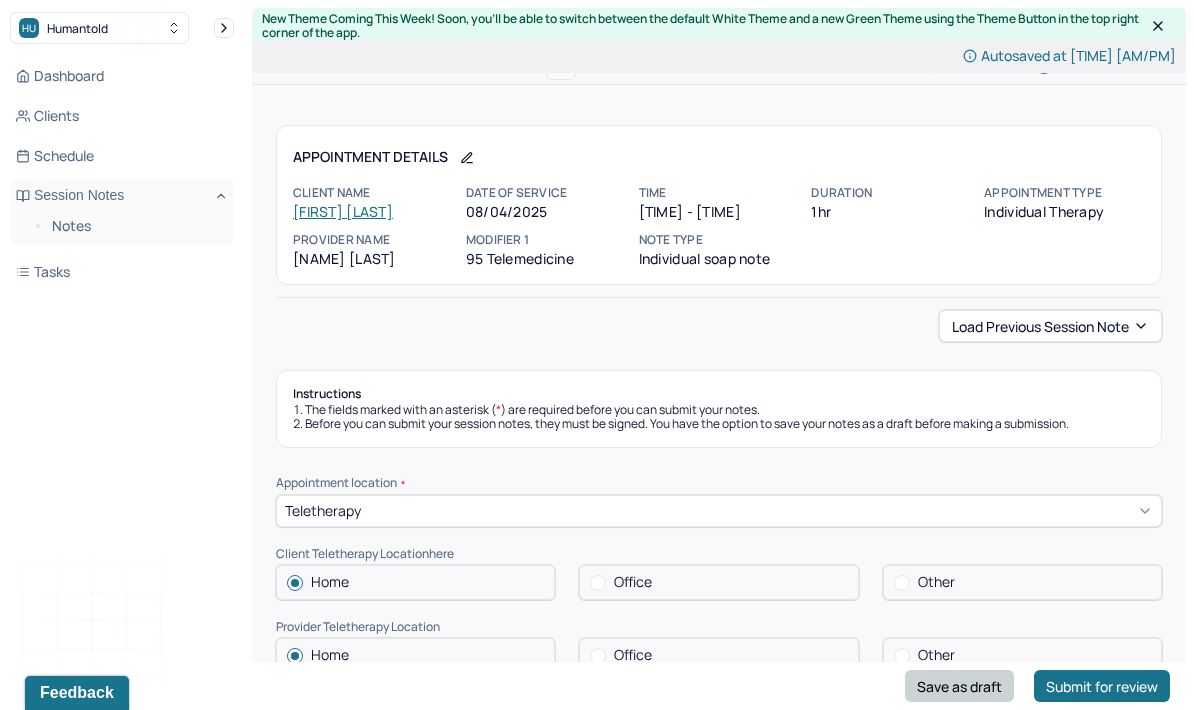 click on "Save as draft" at bounding box center [959, 686] 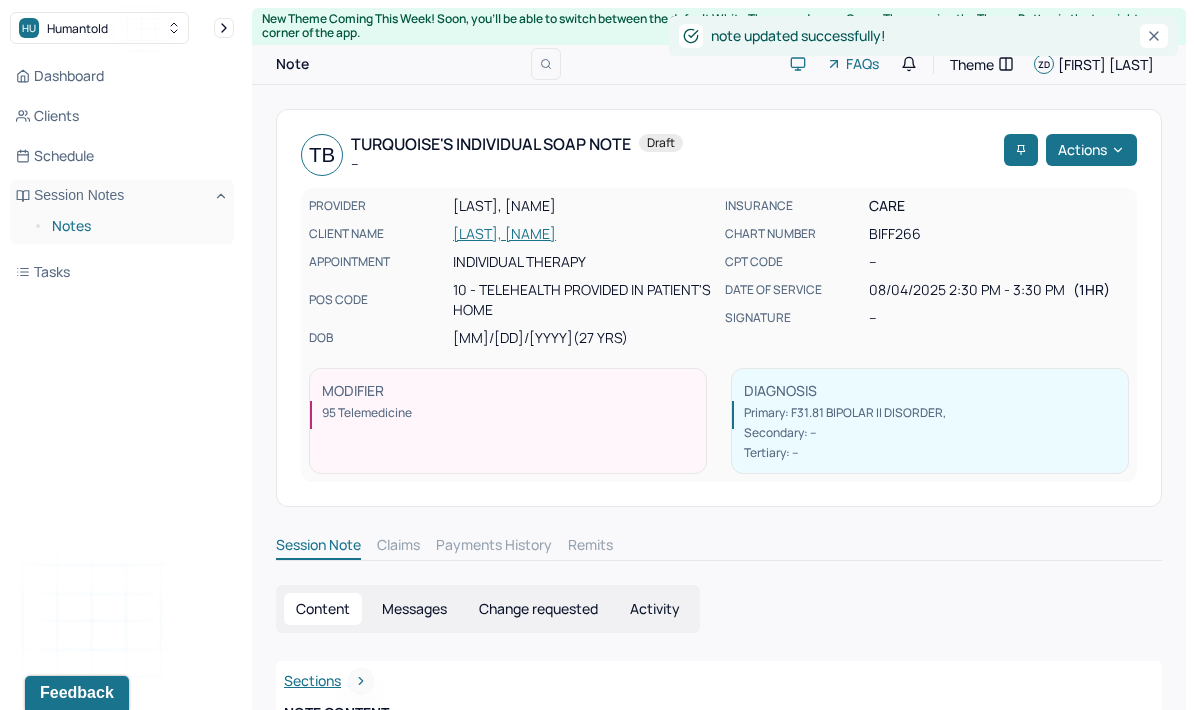 click on "Notes" at bounding box center (135, 226) 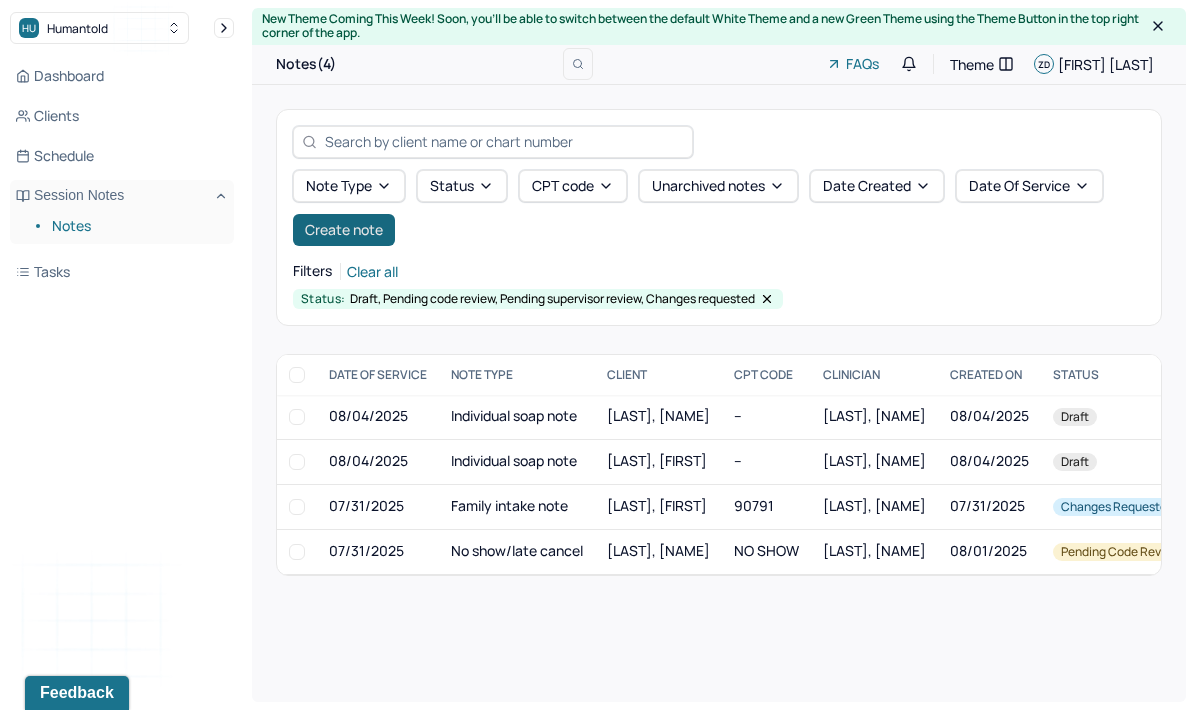 click on "Create note" at bounding box center [344, 230] 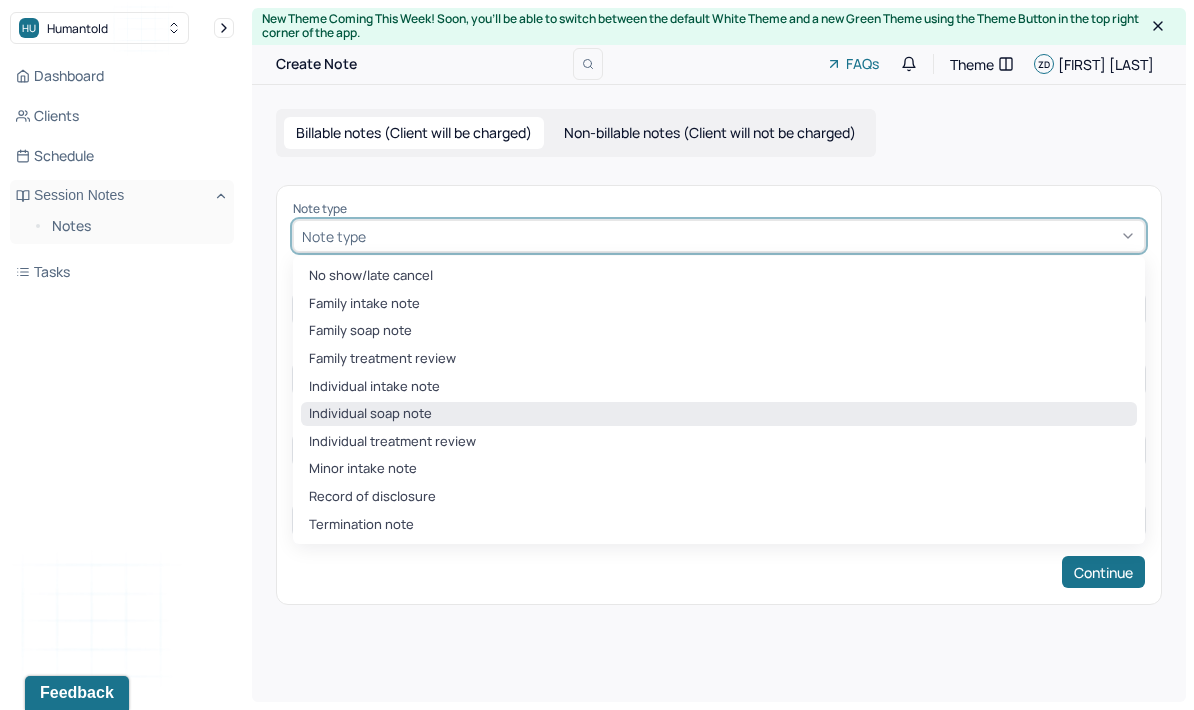 click on "Individual soap note" at bounding box center (719, 414) 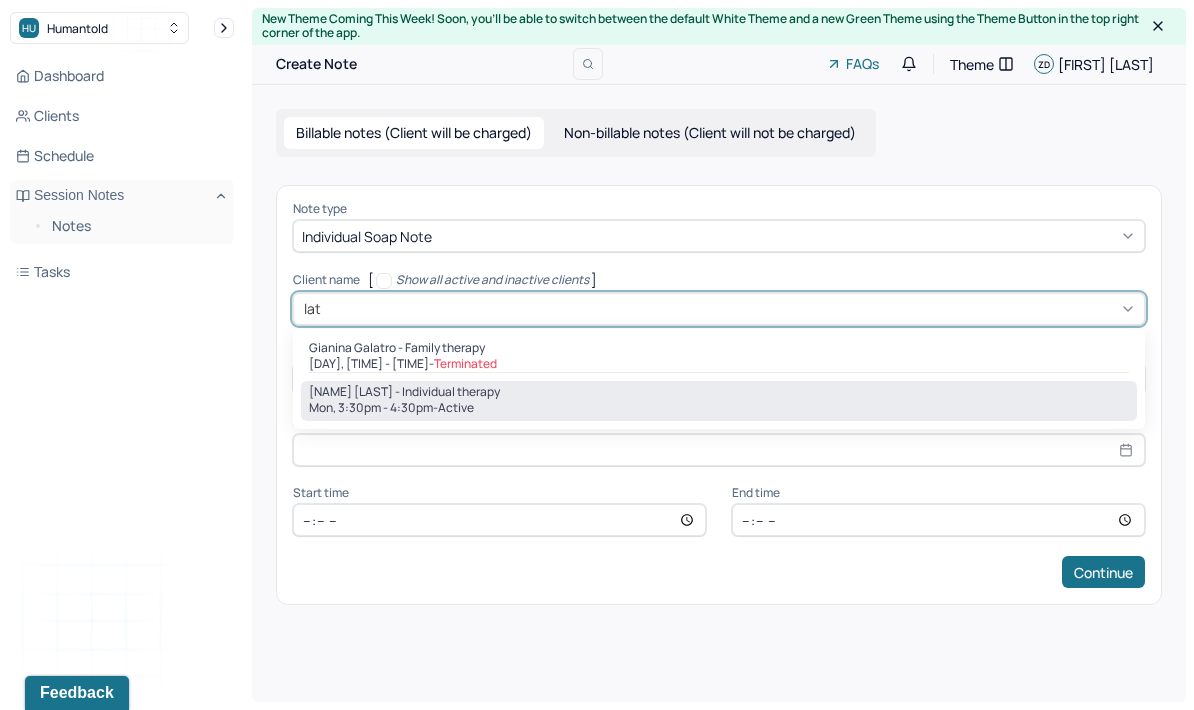 click on "[NAME] [LAST] - Individual therapy" at bounding box center (719, 392) 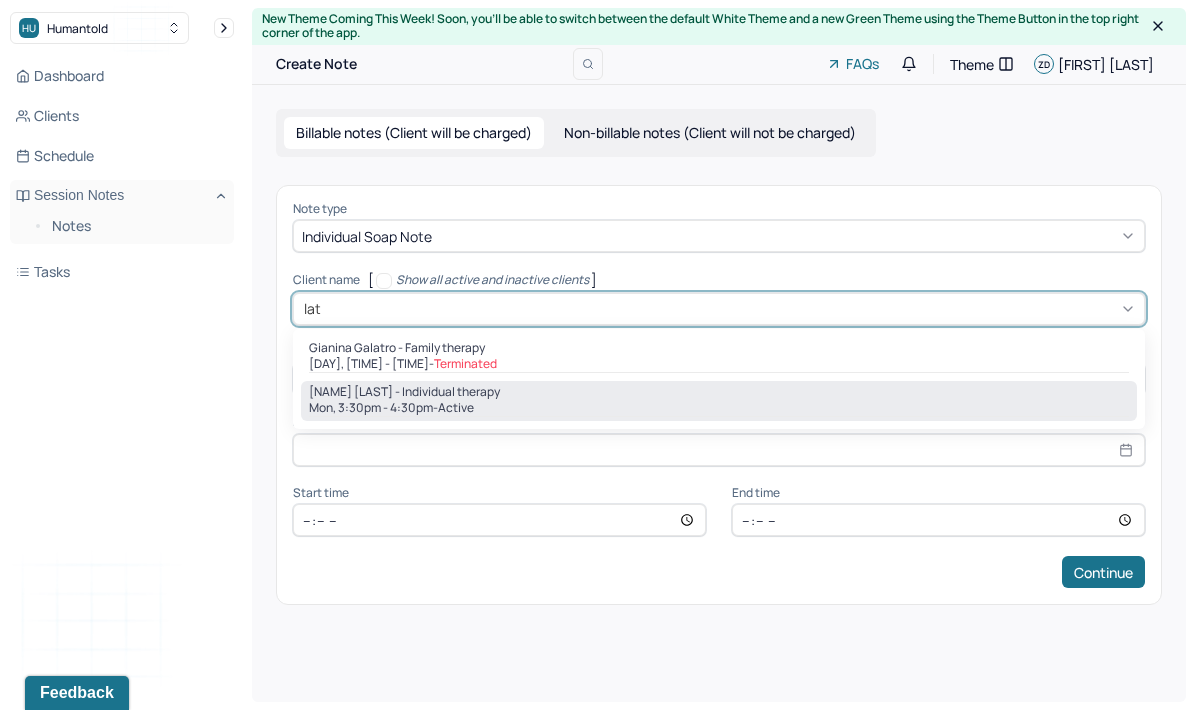type on "lat" 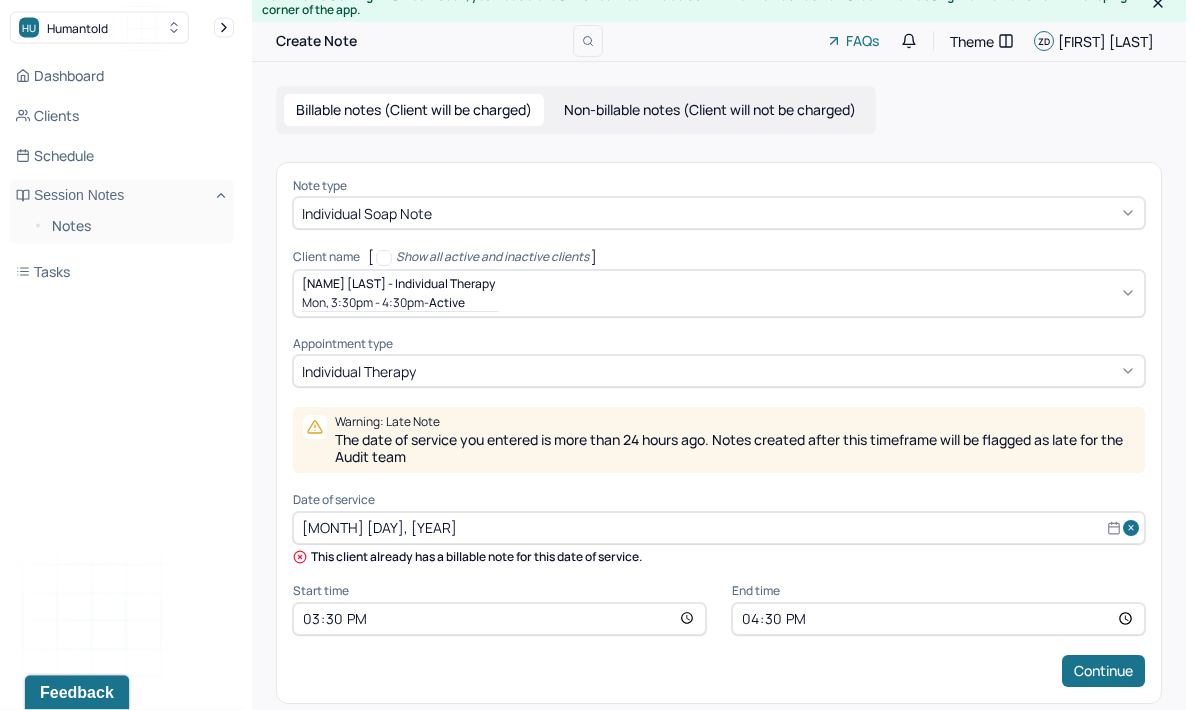 scroll, scrollTop: 41, scrollLeft: 0, axis: vertical 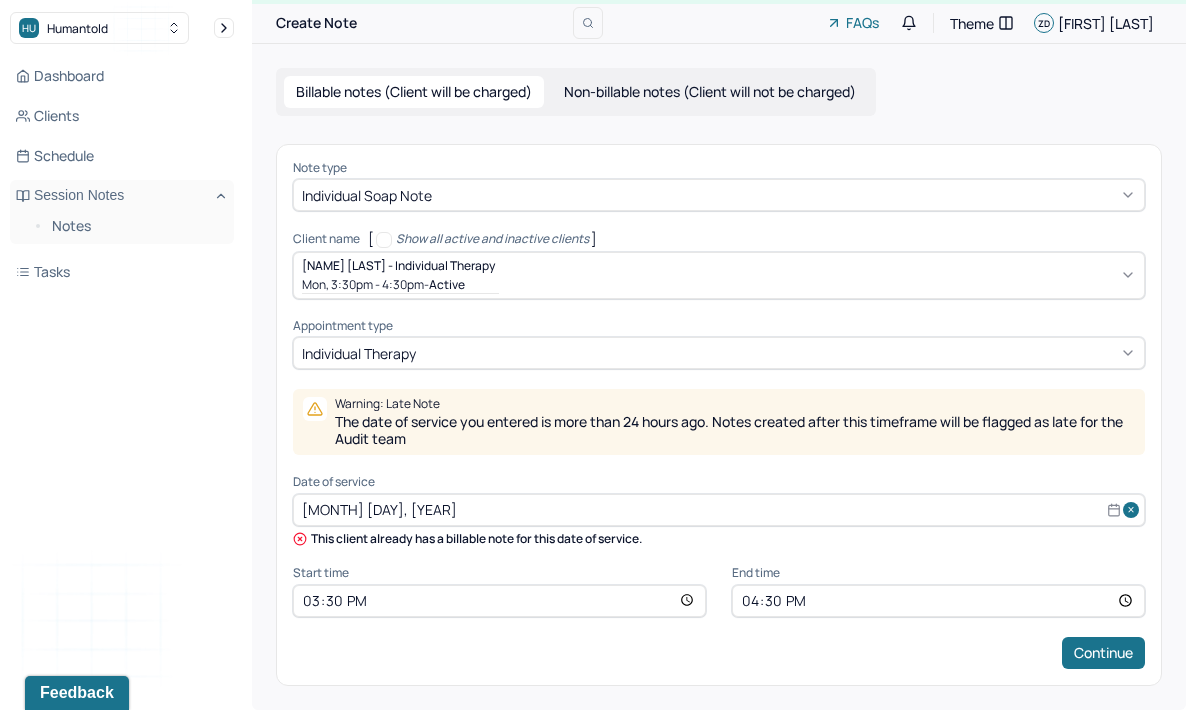 click on "[MONTH] [DAY], [YEAR]" at bounding box center [719, 510] 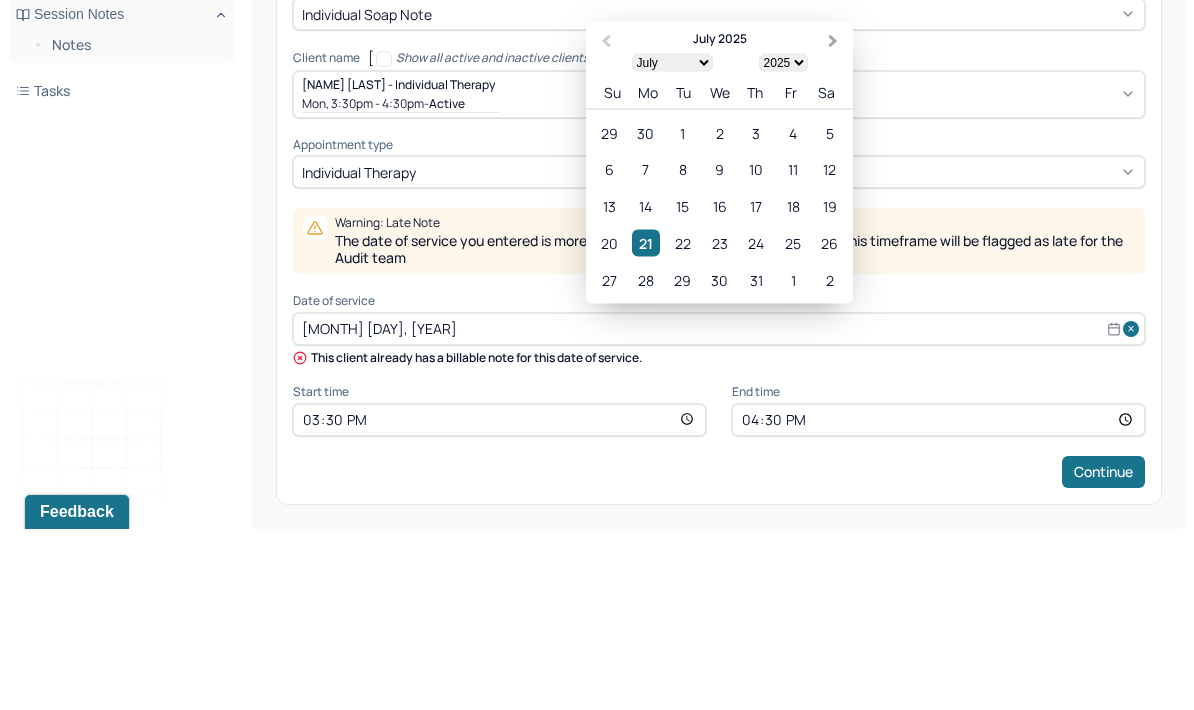 click on "Next Month" at bounding box center (835, 223) 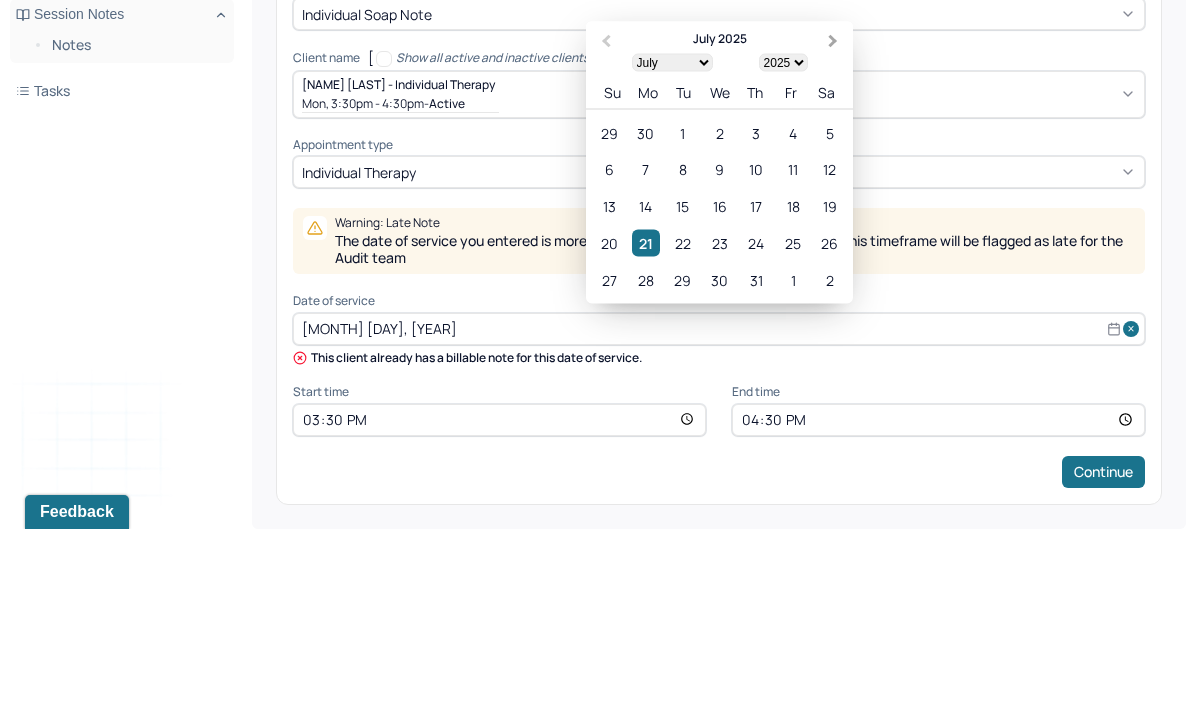 select on "7" 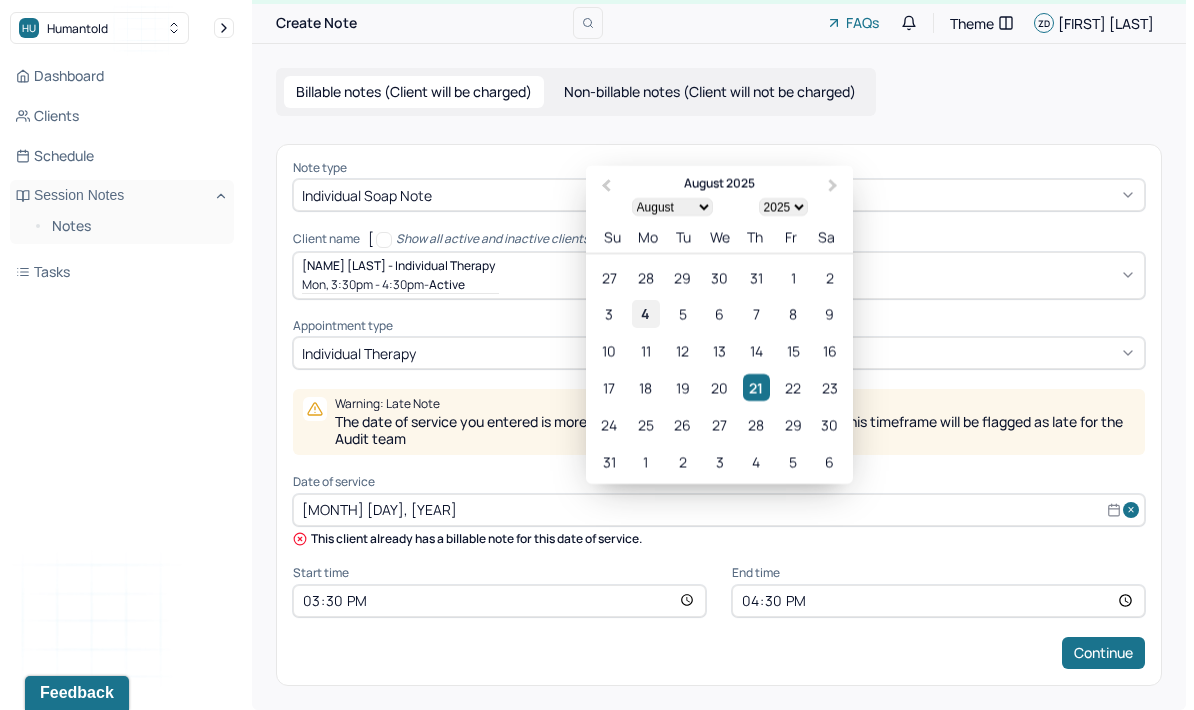 click on "4" at bounding box center [645, 313] 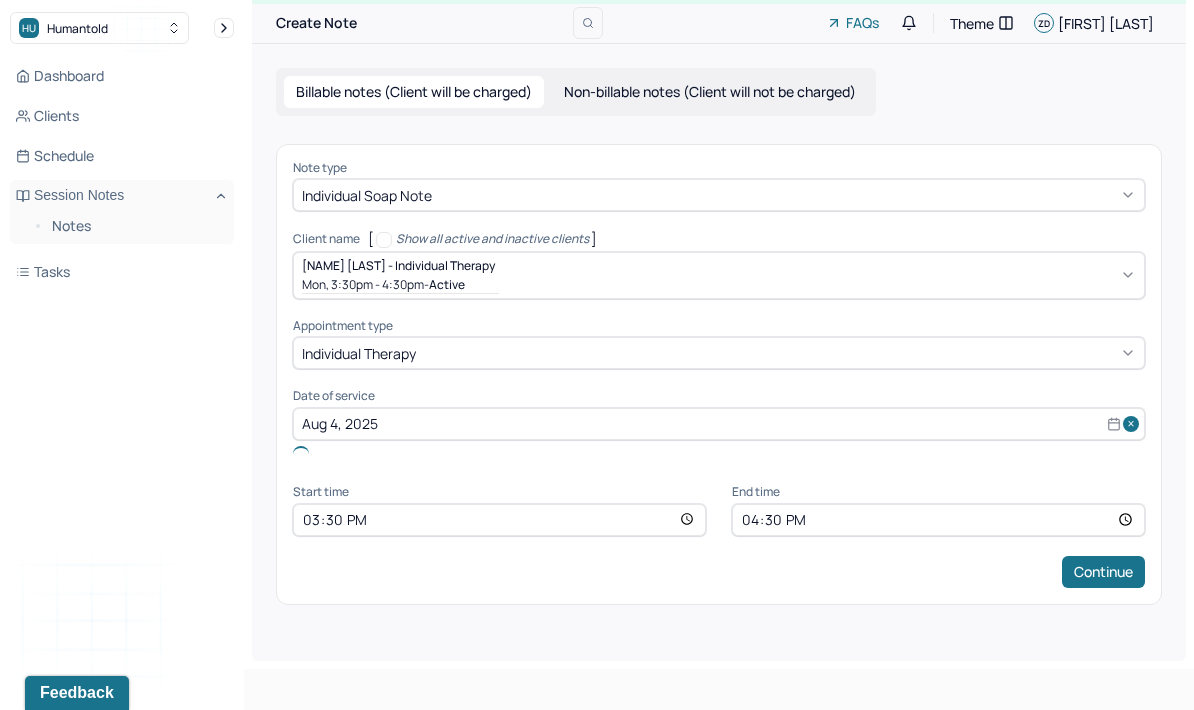 scroll, scrollTop: 0, scrollLeft: 0, axis: both 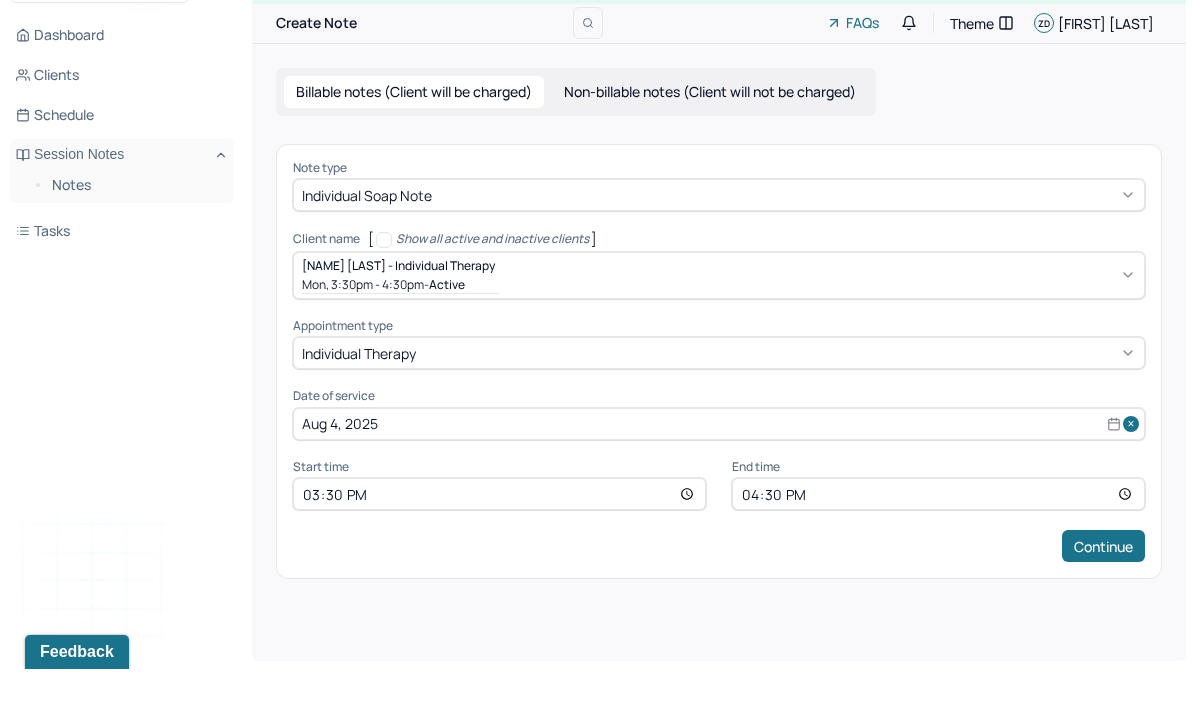 click on "Billable notes (Client will be charged) Non-billable notes (Client will not be charged) Note type Individual soap note Client name [ Show all active and inactive clients ] [NAME] [LAST] - Individual therapy [DAY], [TIME] - [TIME]  -  active Supervisee name [NAME] [LAST] Appointment type individual therapy Date of service [DATE] Start time [TIME] End time [TIME] Continue" at bounding box center [719, 364] 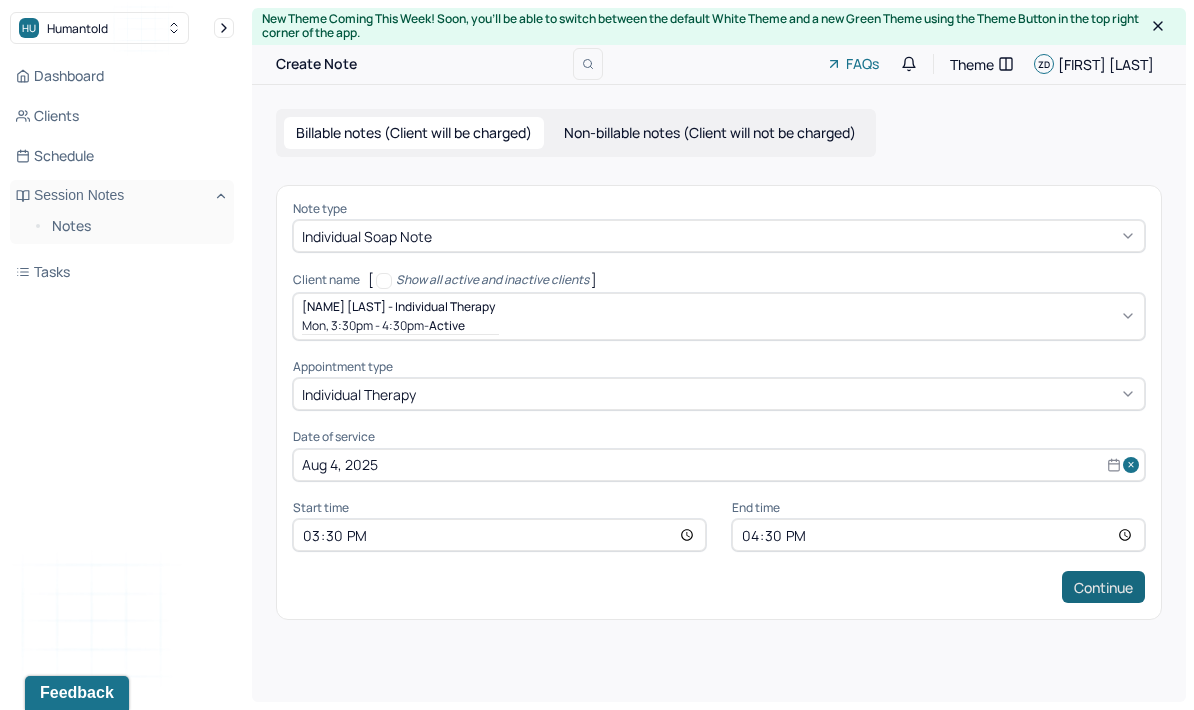 click on "Continue" at bounding box center [1103, 587] 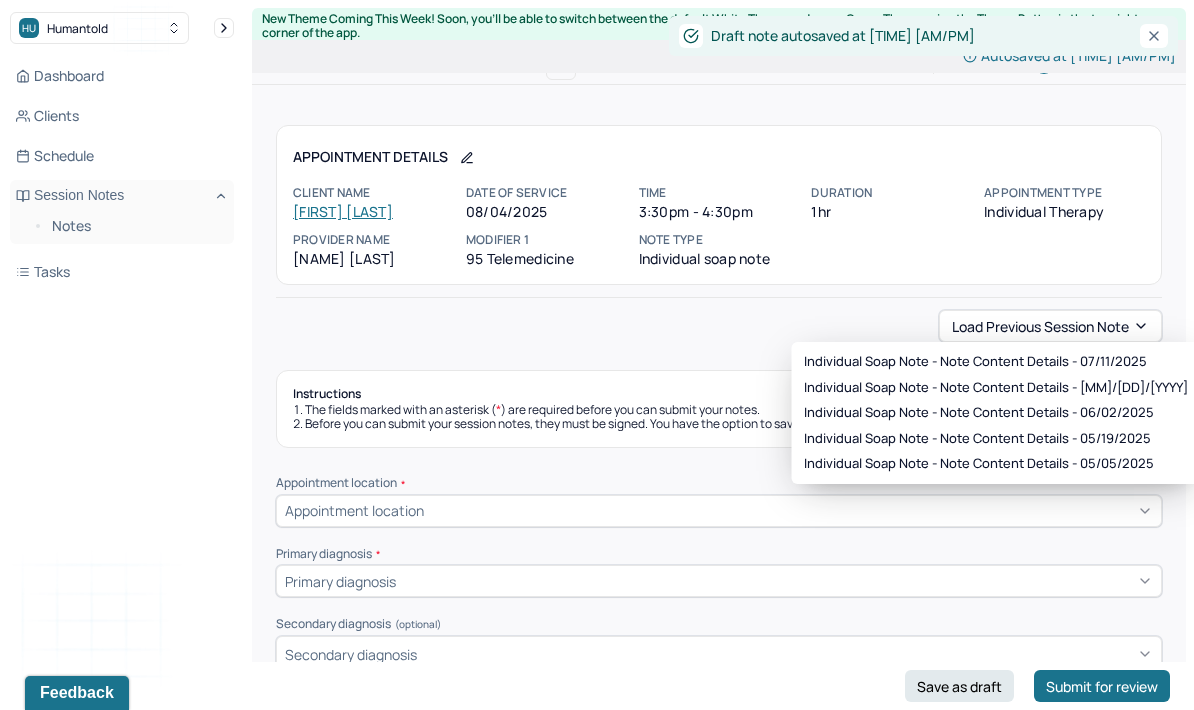 click on "Individual soap note   - Note content Details -   [DATE] Individual soap note   - Note content Details -   [DATE] Individual soap note   - Note content Details -   [DATE] Individual soap note   - Note content Details -   [DATE] Individual soap note   - Note content Details -   [DATE]" at bounding box center [996, 413] 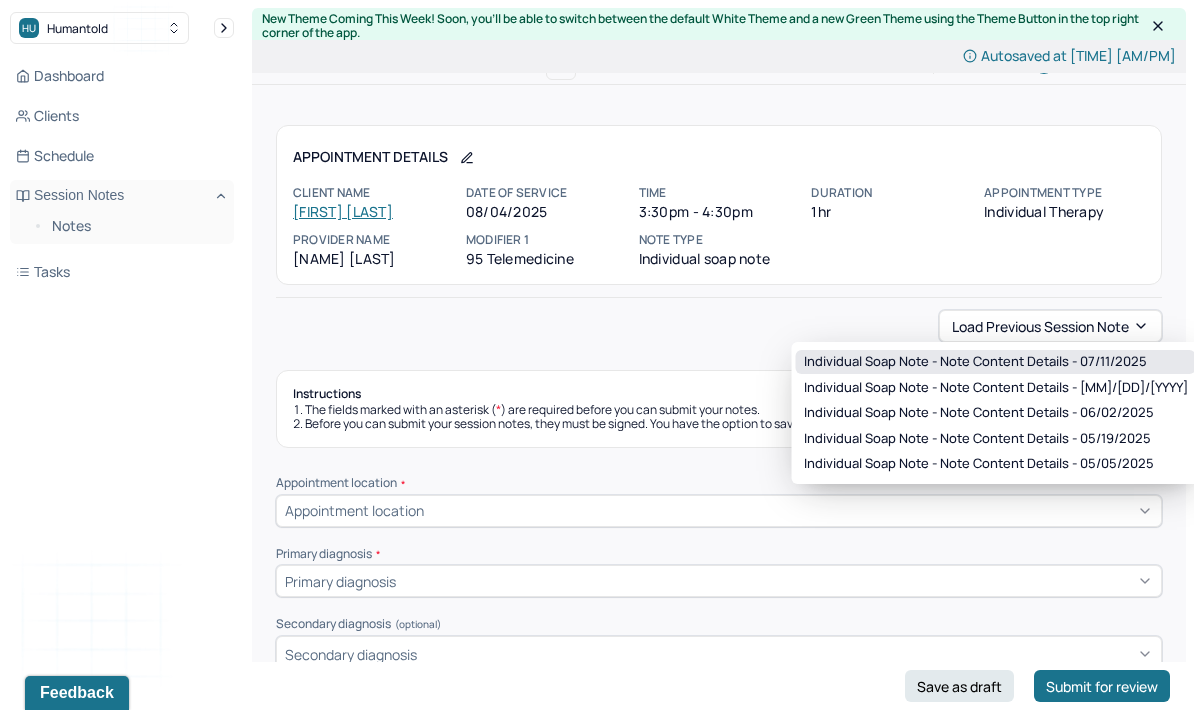 click on "Individual soap note   - Note content Details -   [DATE]" at bounding box center [975, 362] 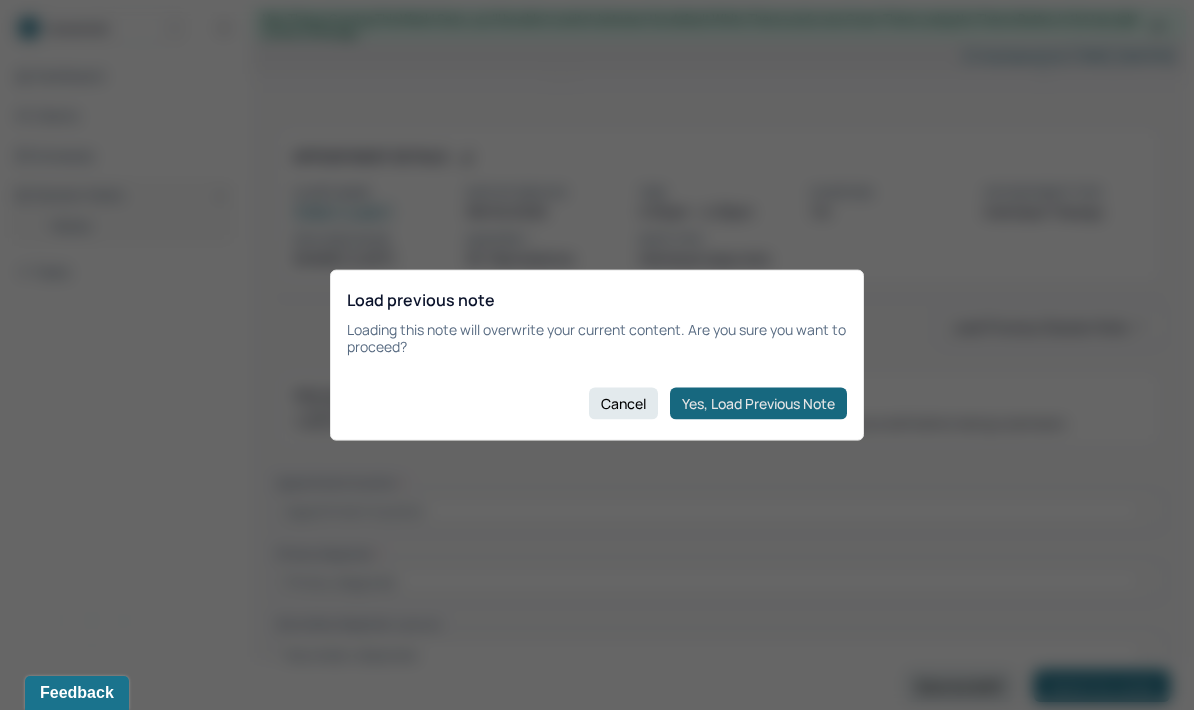 click on "Yes, Load Previous Note" at bounding box center [758, 403] 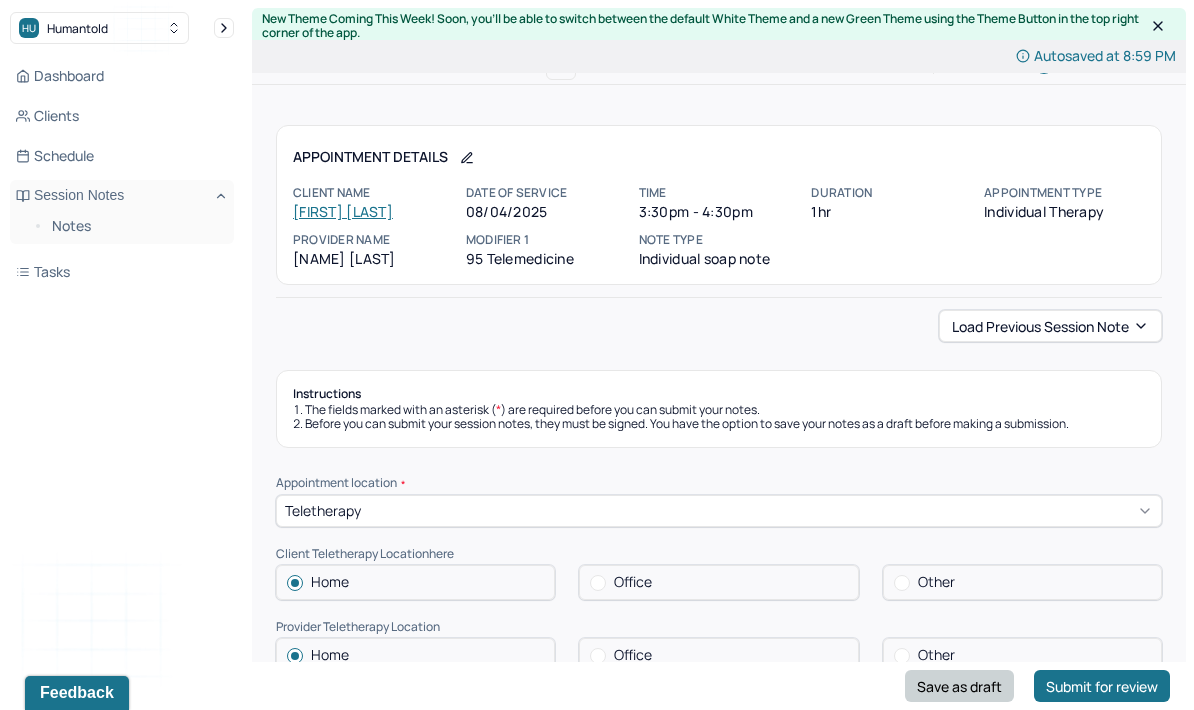 click on "Save as draft" at bounding box center (959, 686) 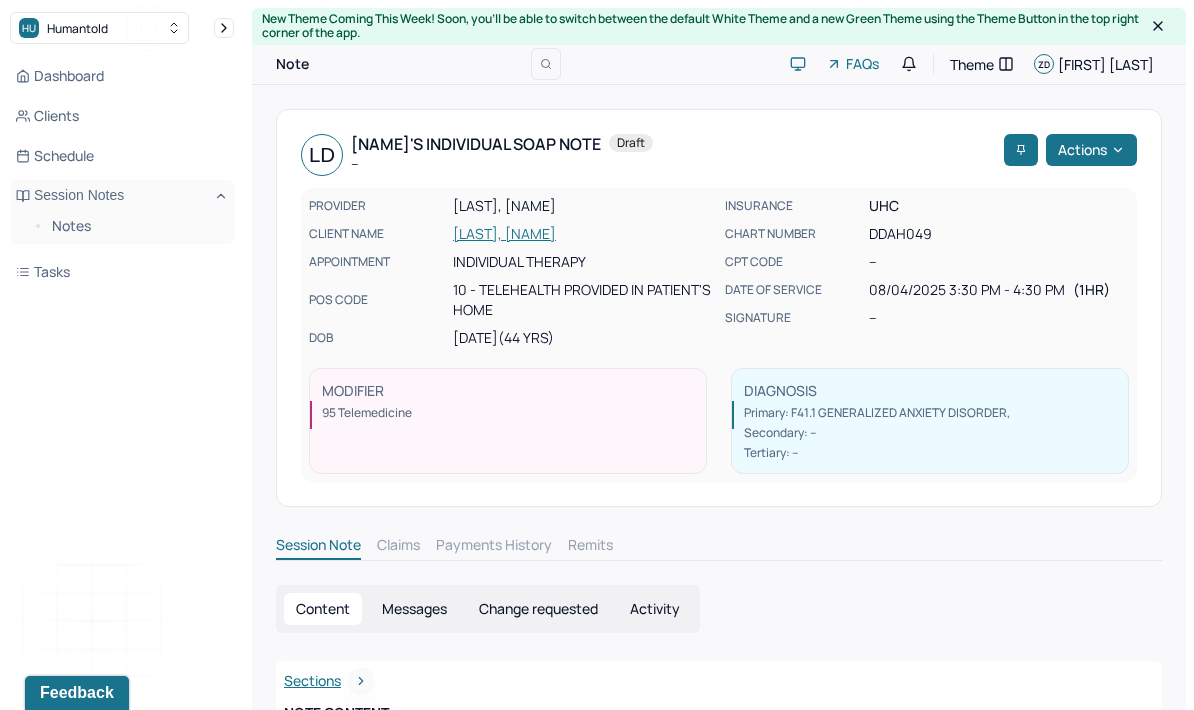 click on "Dashboard Clients Schedule Session Notes Notes Tasks" at bounding box center (122, 174) 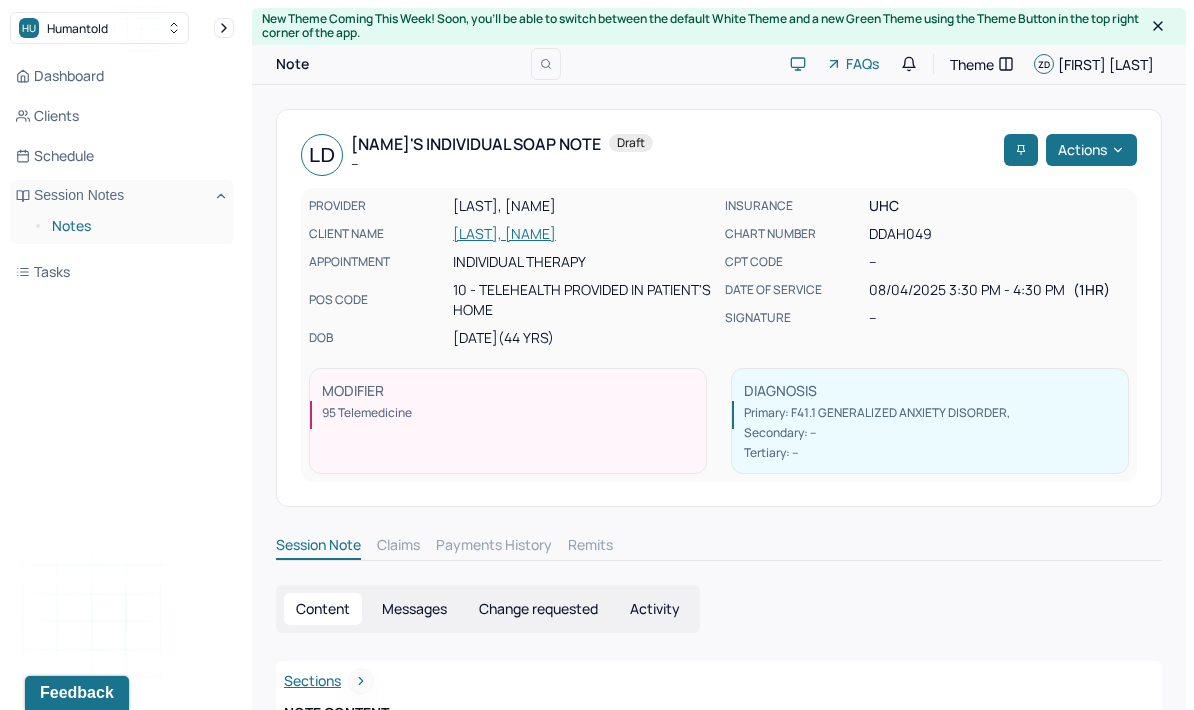 click on "Notes" at bounding box center [135, 226] 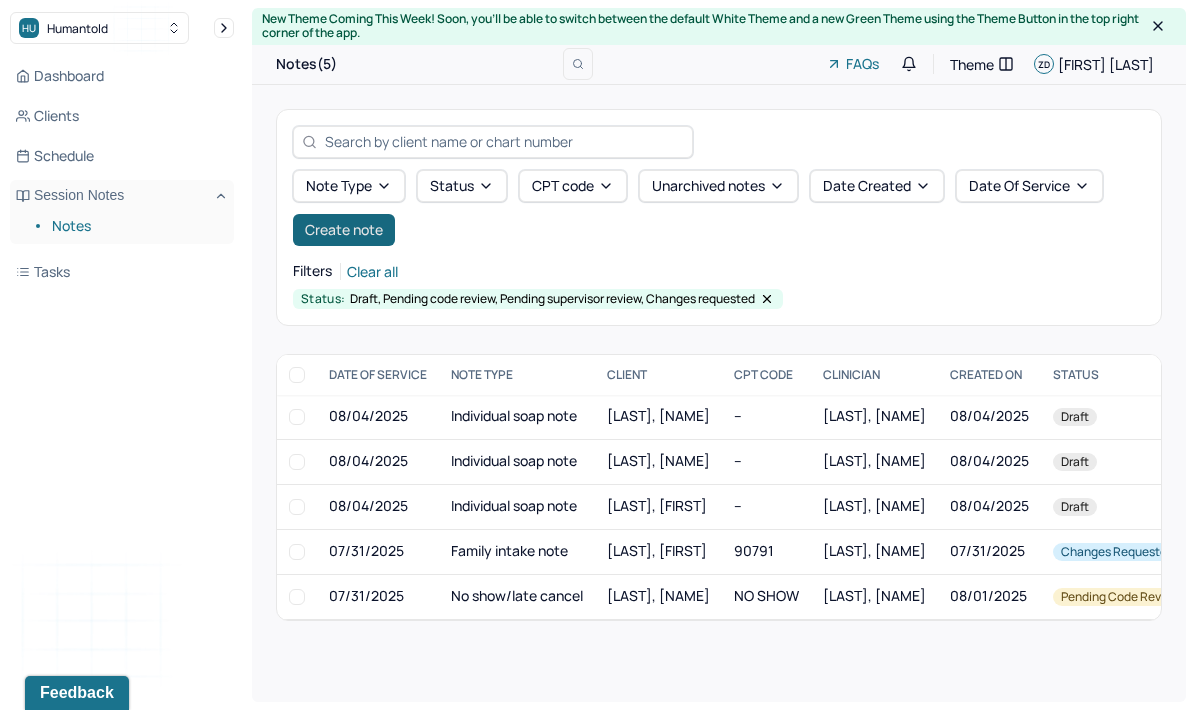click on "Create note" at bounding box center [344, 230] 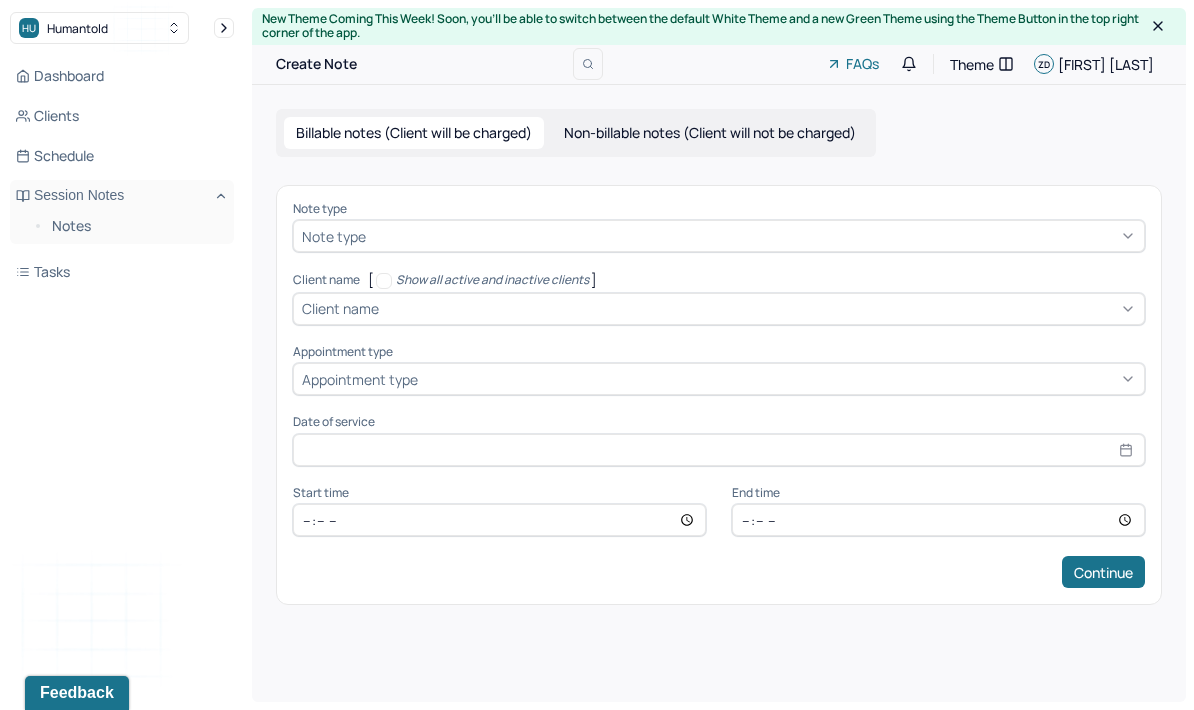 click at bounding box center [753, 236] 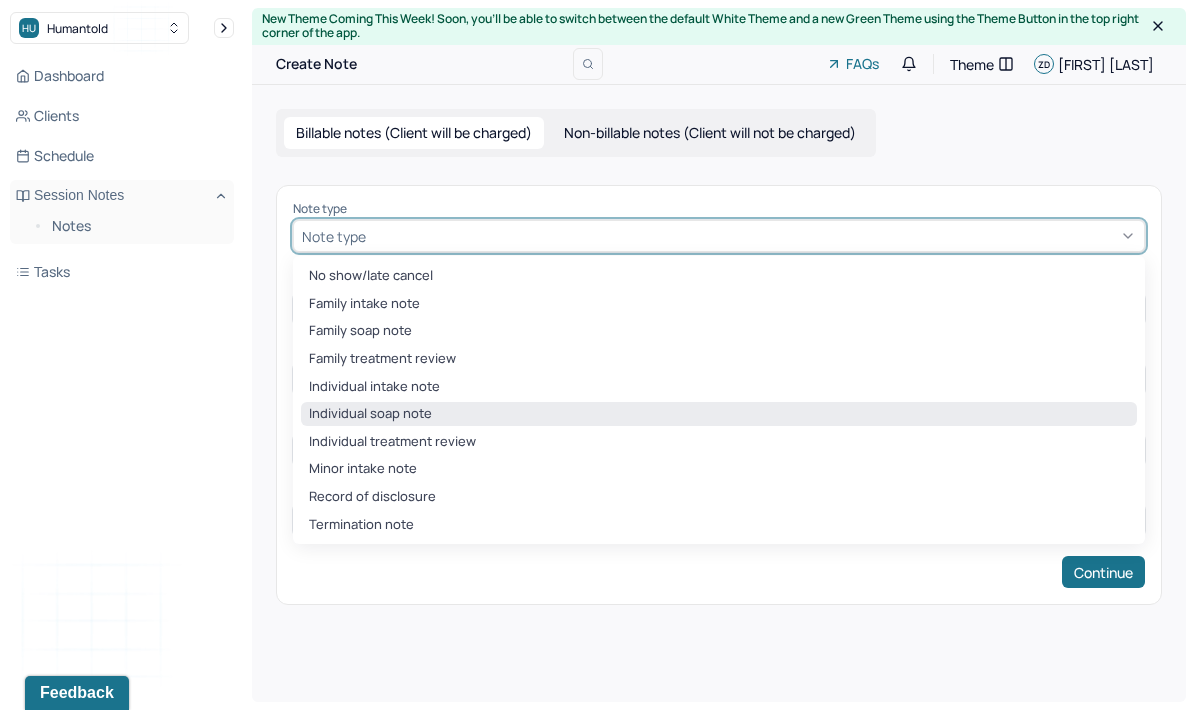 click on "Individual soap note" at bounding box center (719, 414) 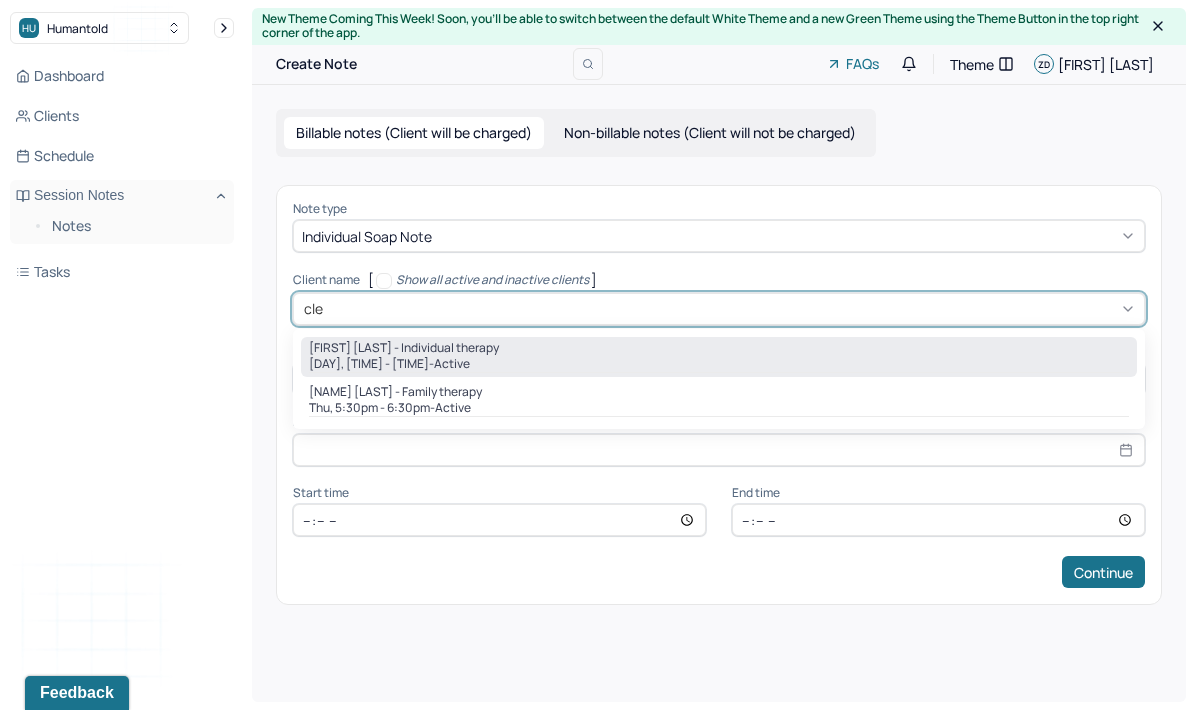 click on "[FIRST] [LAST] - Individual therapy" at bounding box center [404, 348] 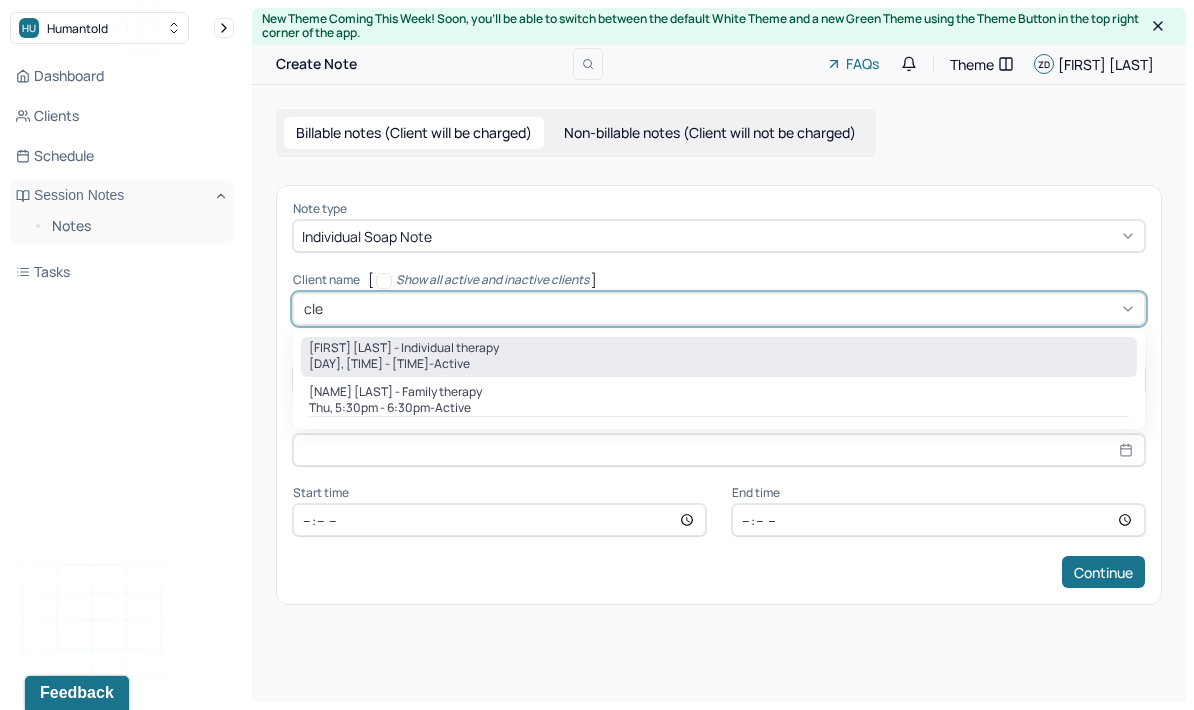 type on "cle" 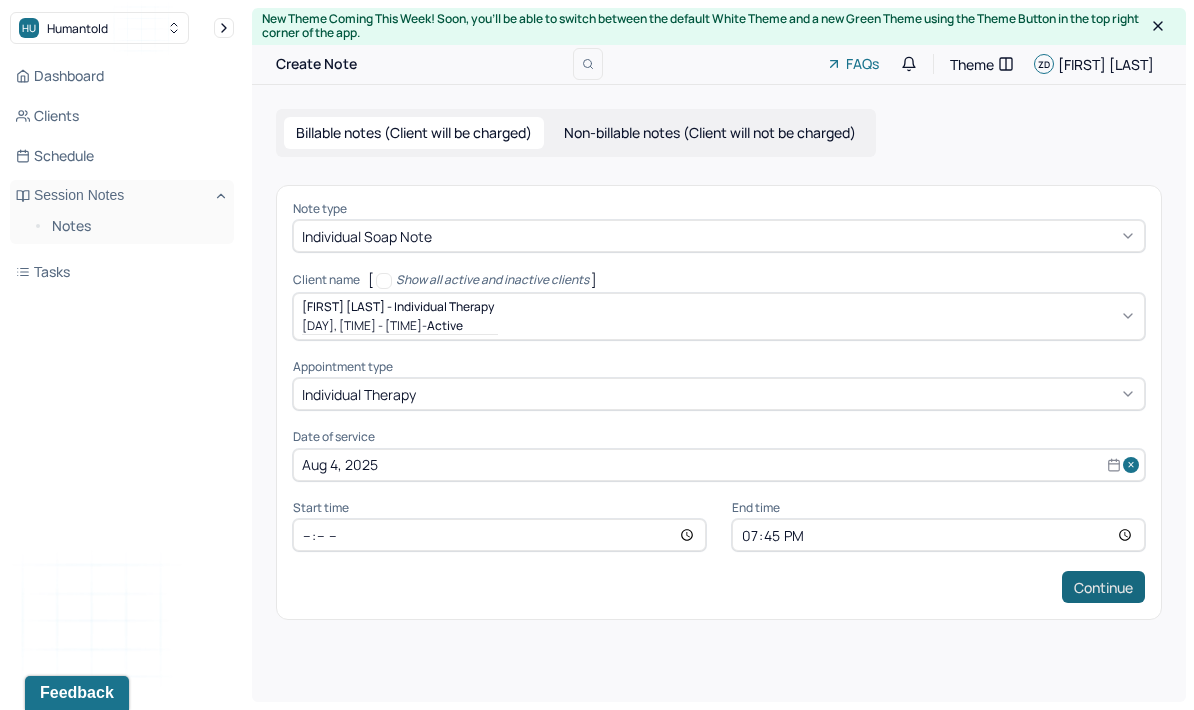 click on "Continue" at bounding box center [1103, 587] 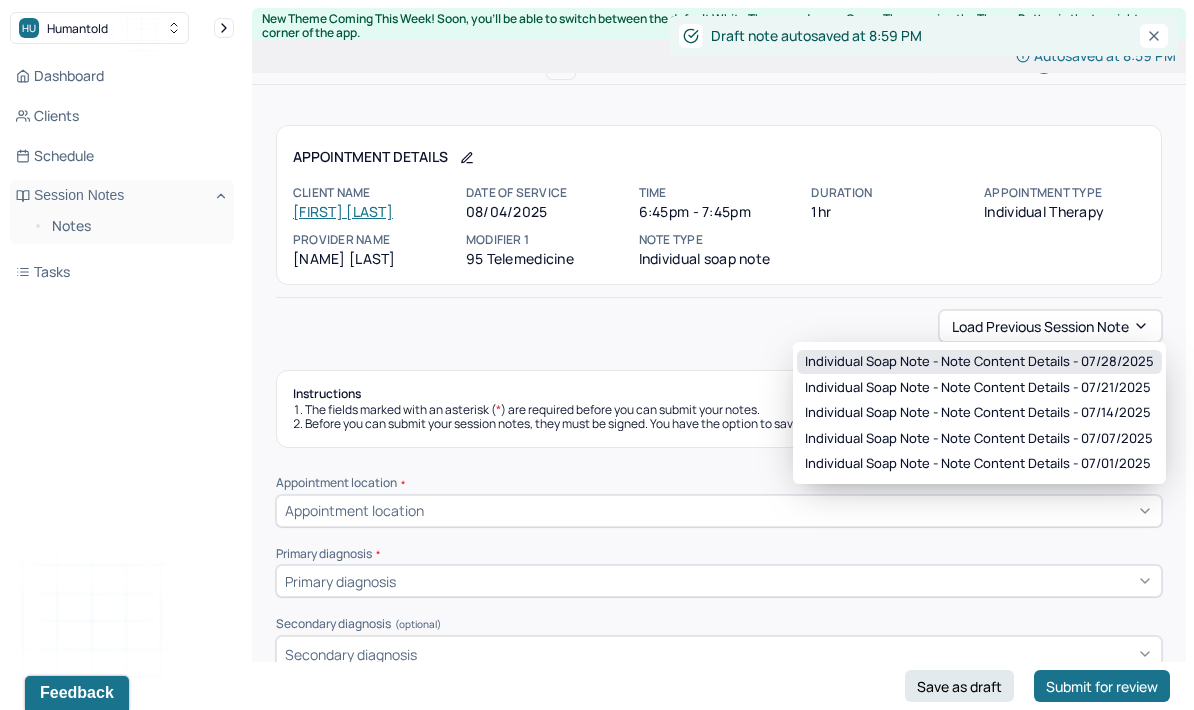 click on "Individual soap note   - Note content Details -   07/28/2025" at bounding box center [979, 362] 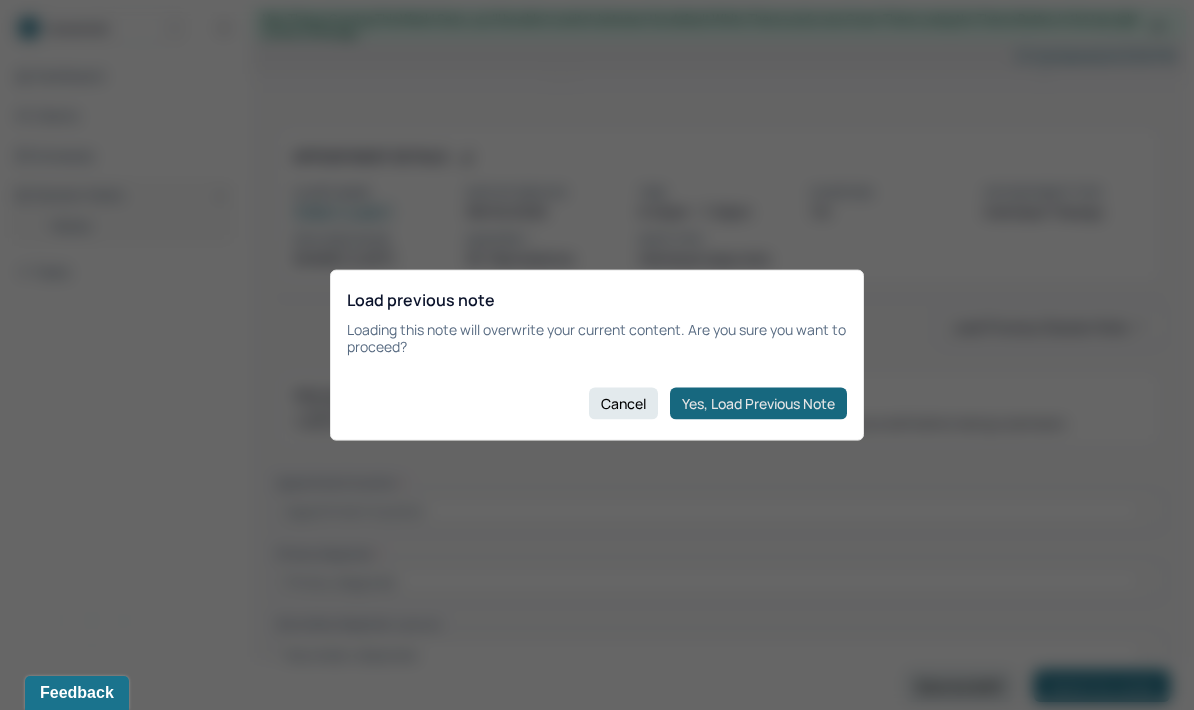 click on "Yes, Load Previous Note" at bounding box center (758, 403) 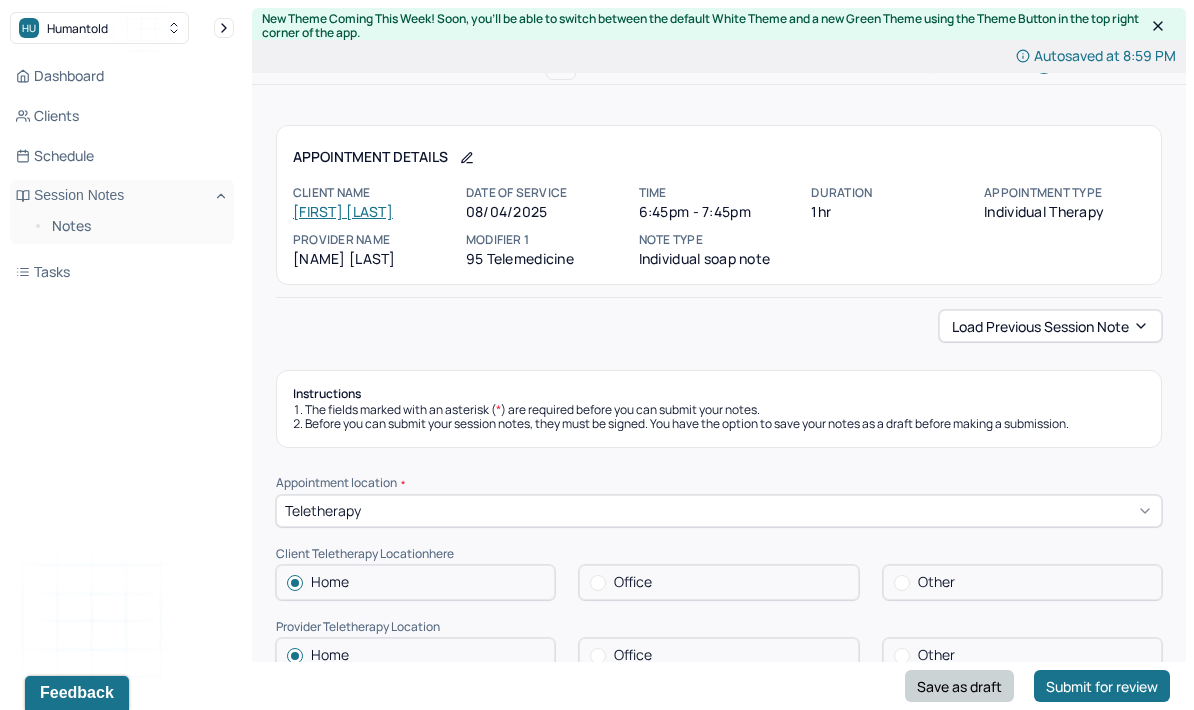 click on "Save as draft" at bounding box center (959, 686) 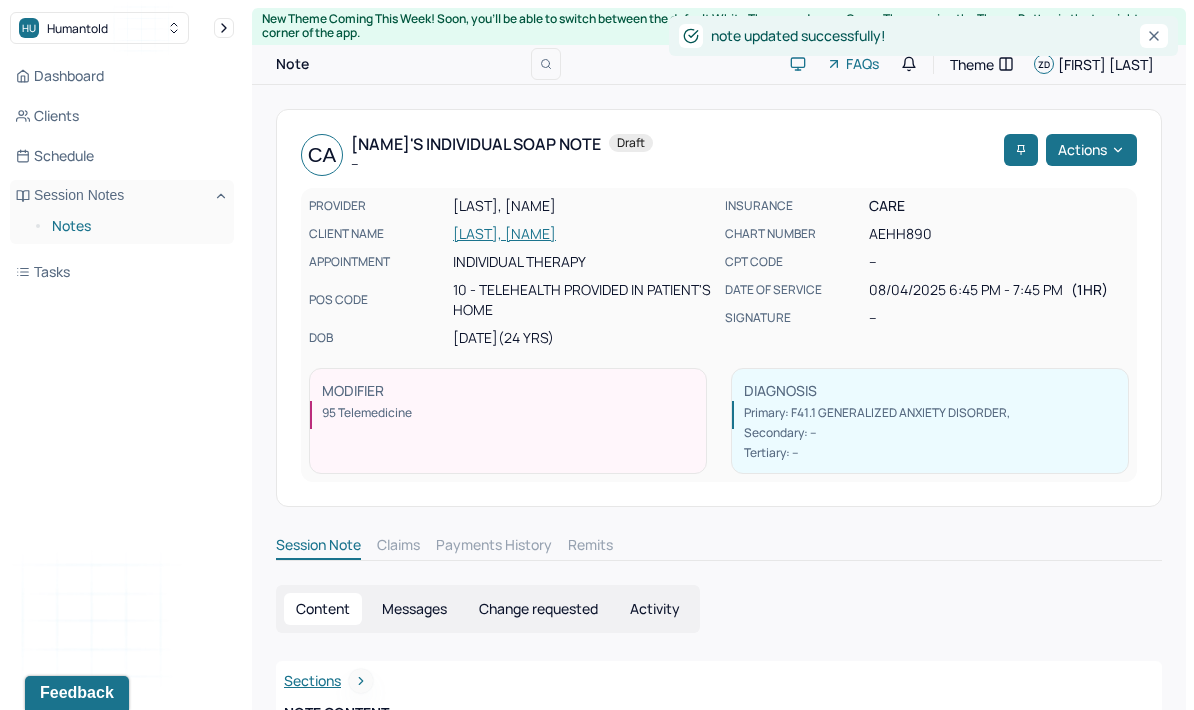 click on "Notes" at bounding box center [135, 226] 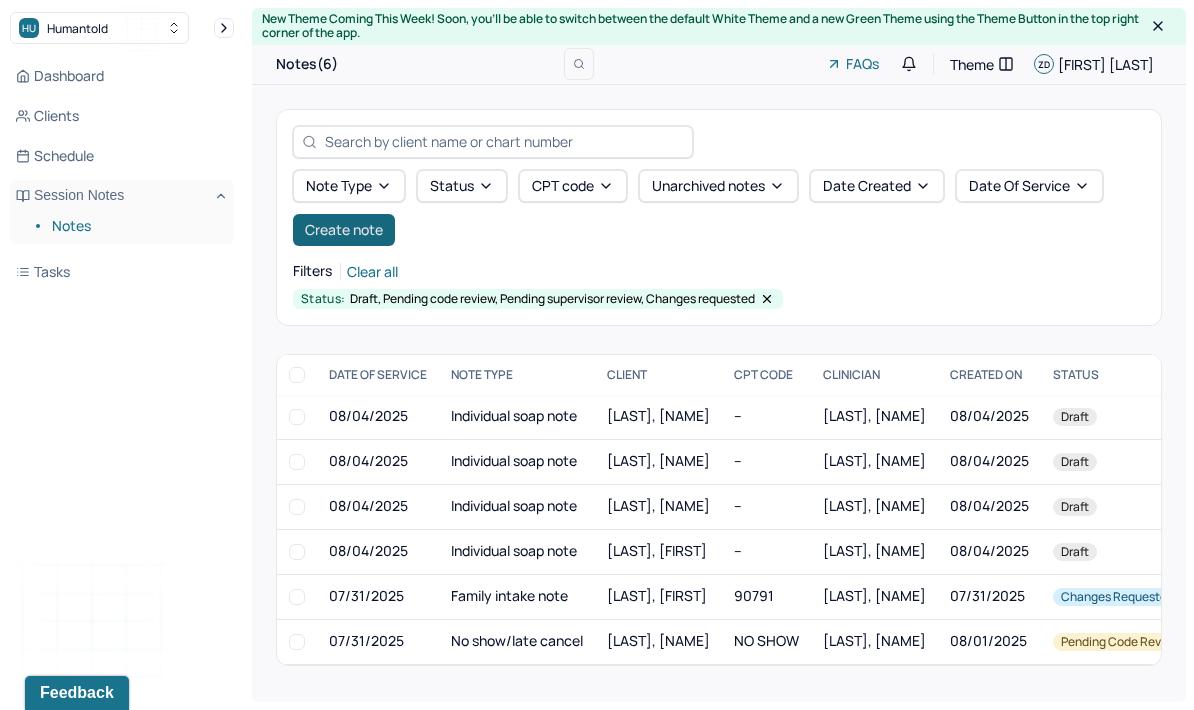 click on "Create note" at bounding box center [344, 230] 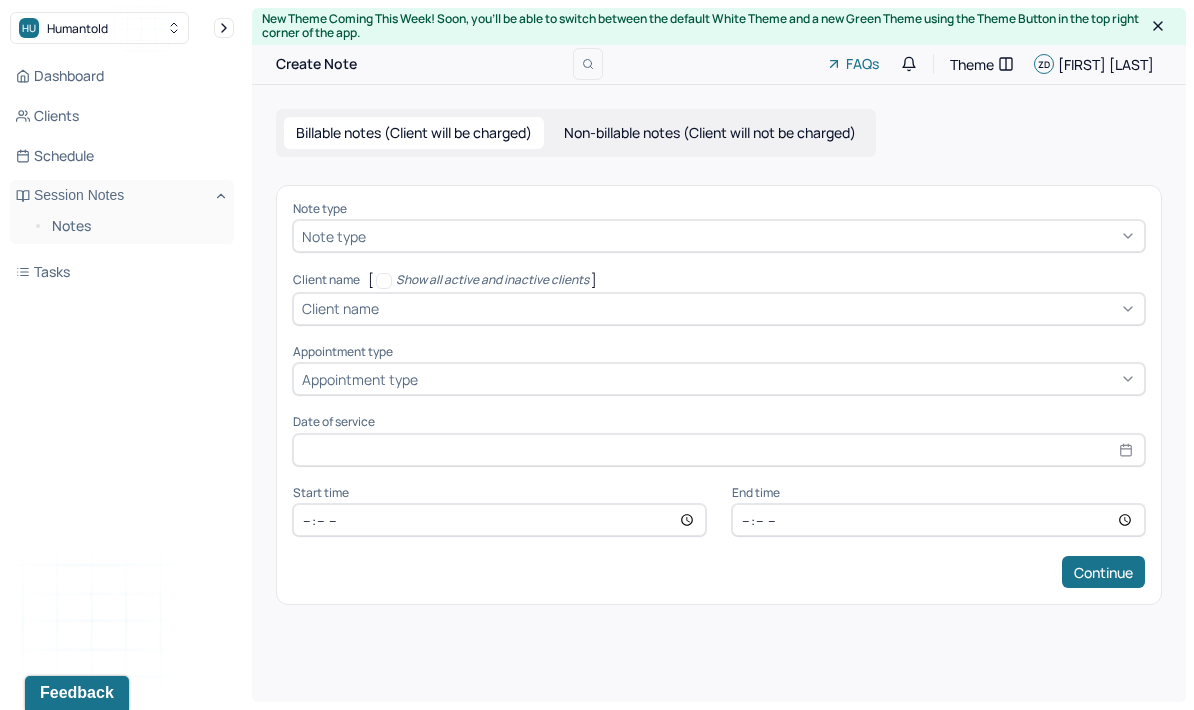click at bounding box center [753, 236] 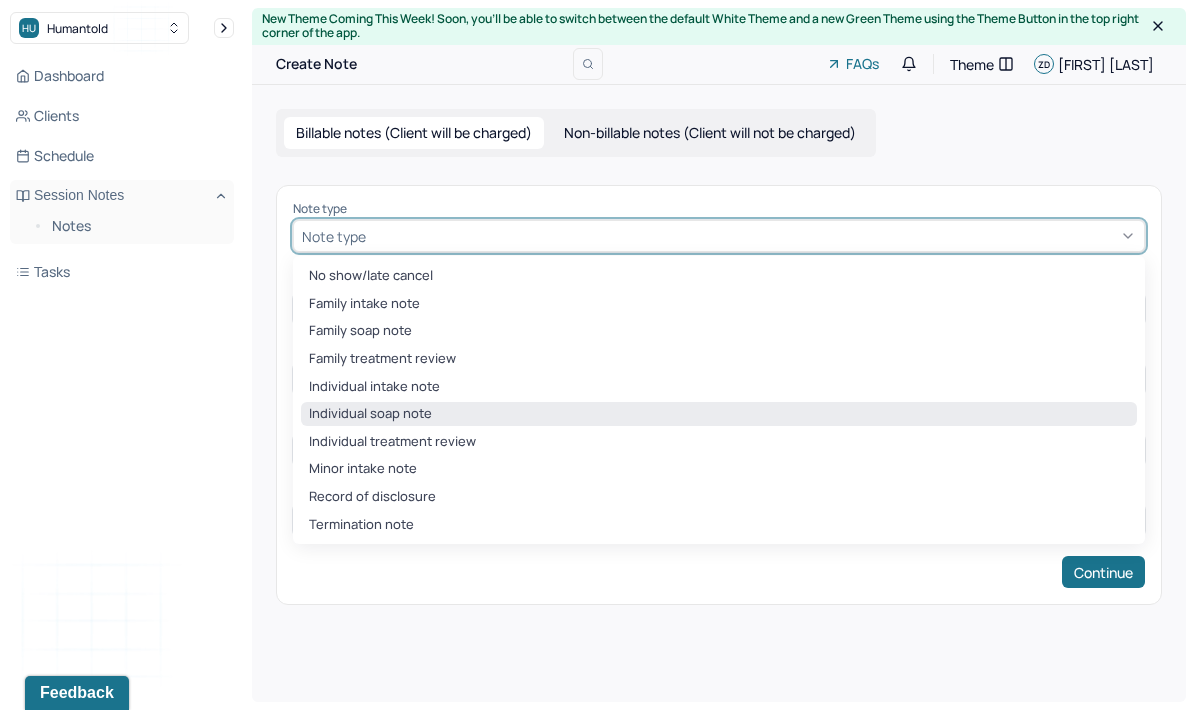 click on "Individual soap note" at bounding box center (719, 414) 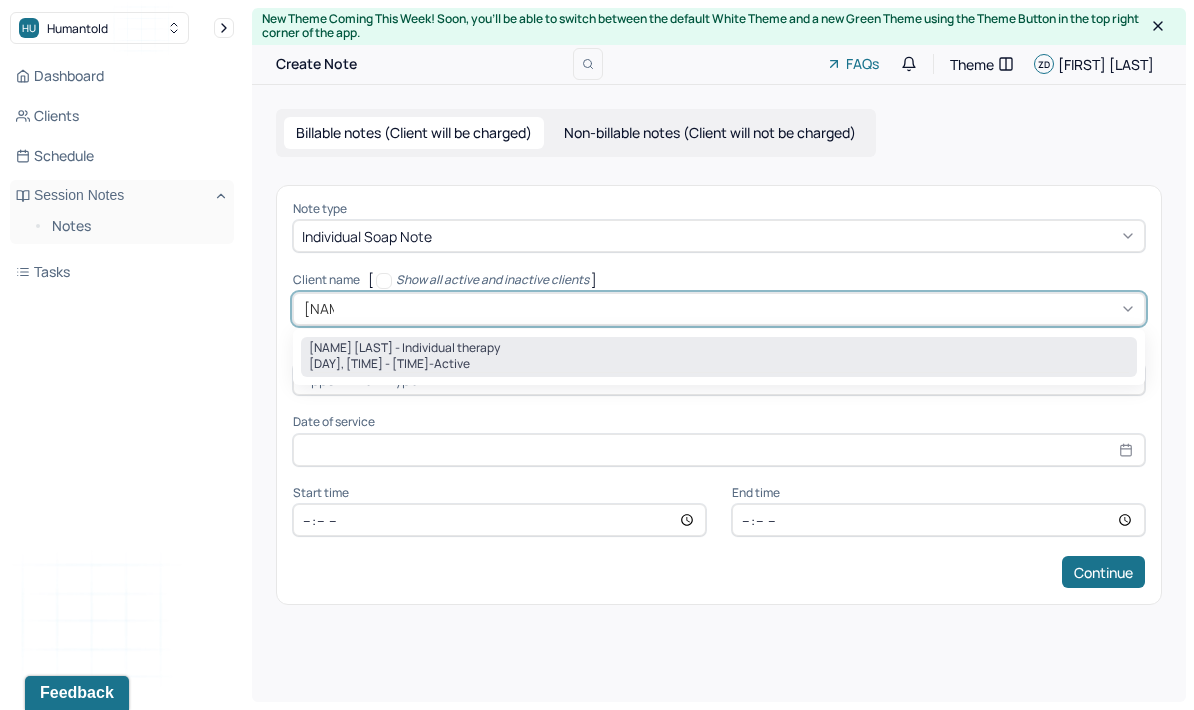 click on "[NAME] [LAST] - Individual therapy" at bounding box center (719, 348) 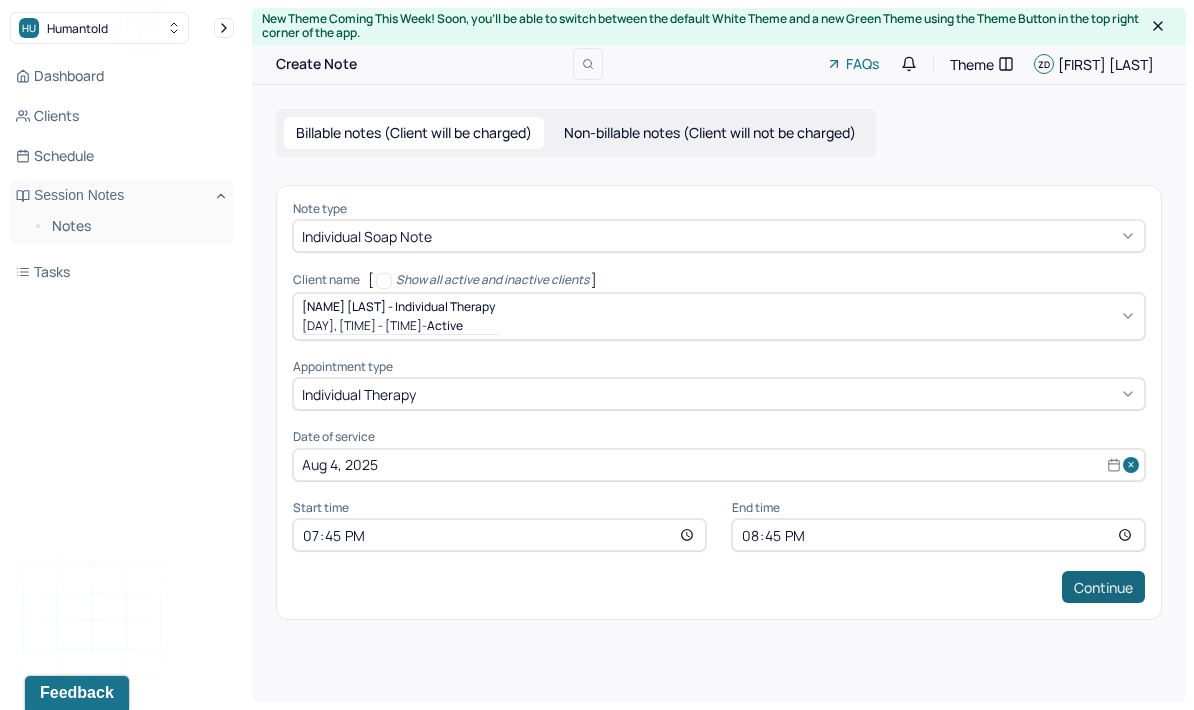 click on "Continue" at bounding box center [1103, 587] 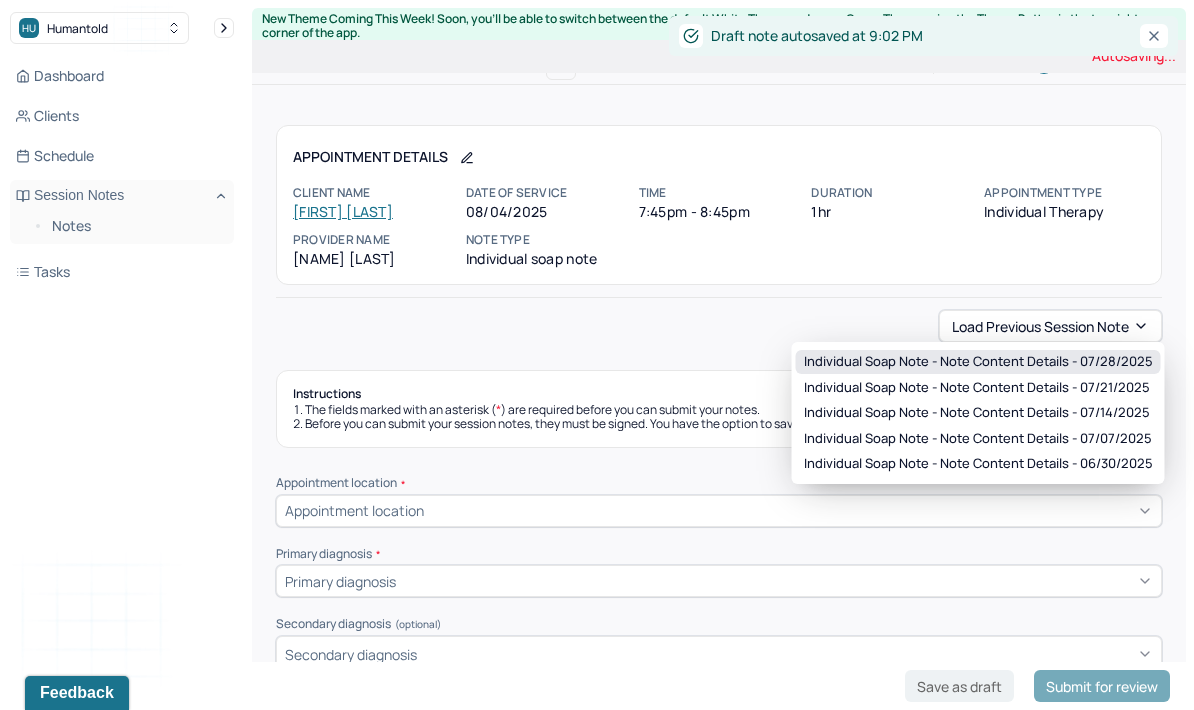 click on "Individual soap note   - Note content Details -   07/28/2025" at bounding box center (978, 362) 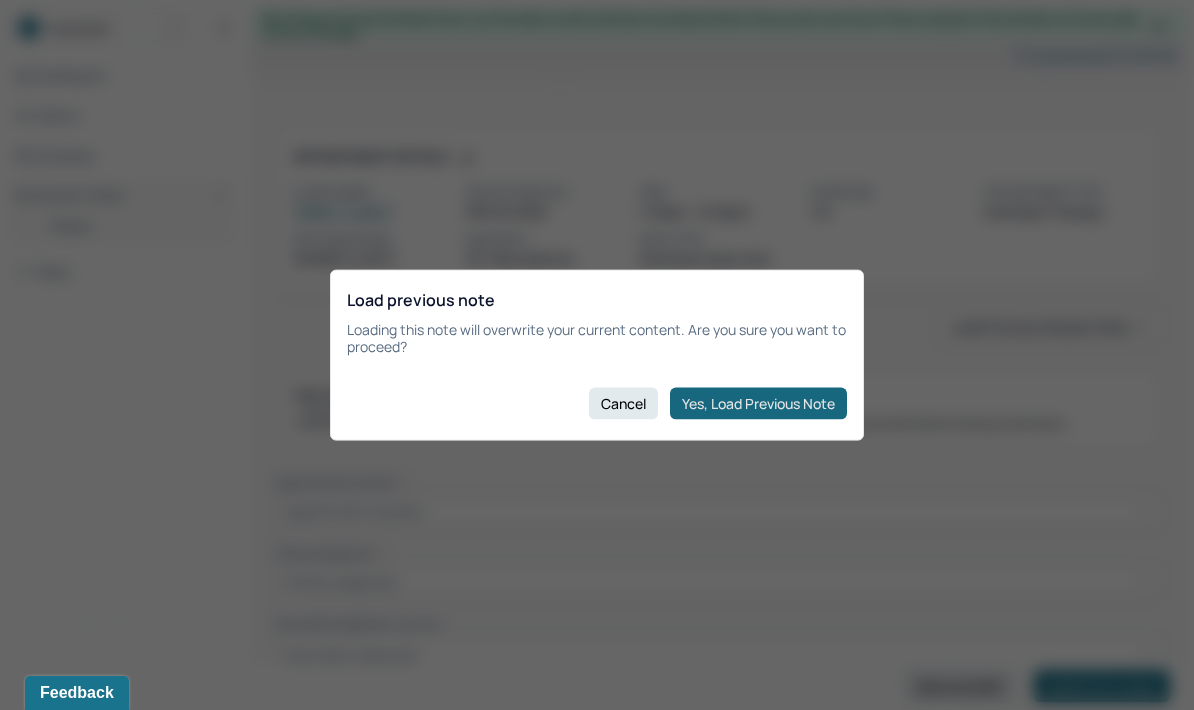 click on "Yes, Load Previous Note" at bounding box center (758, 403) 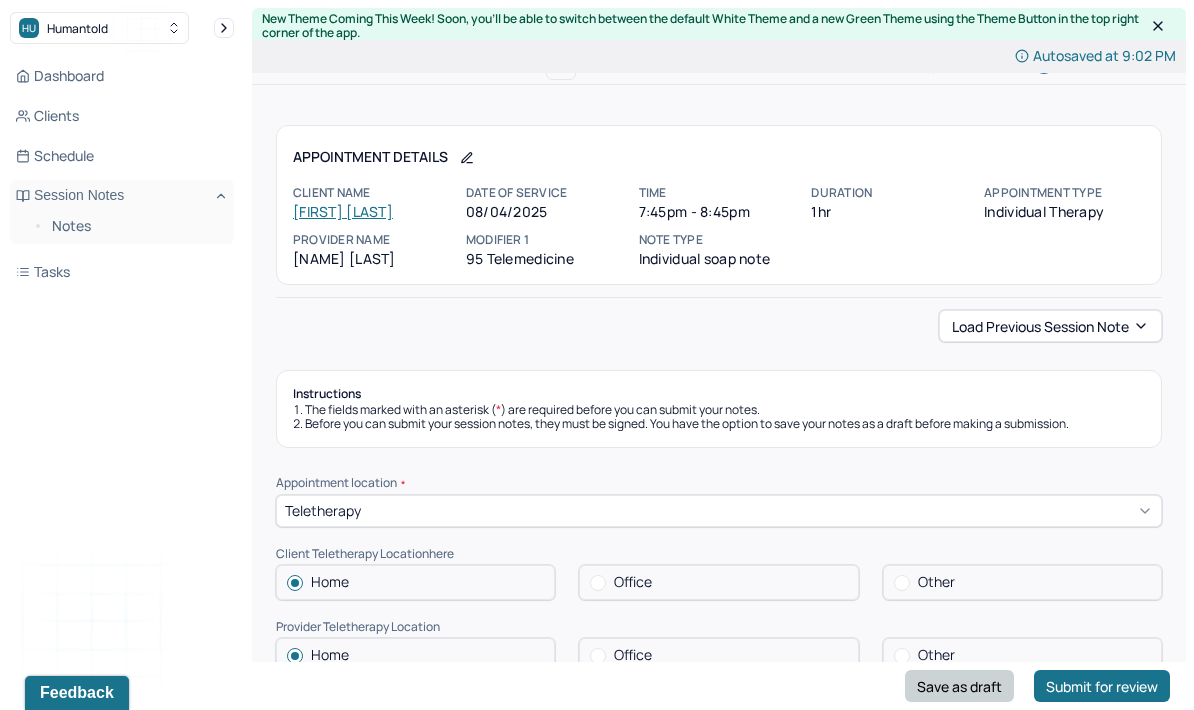 click on "Save as draft" at bounding box center [959, 686] 